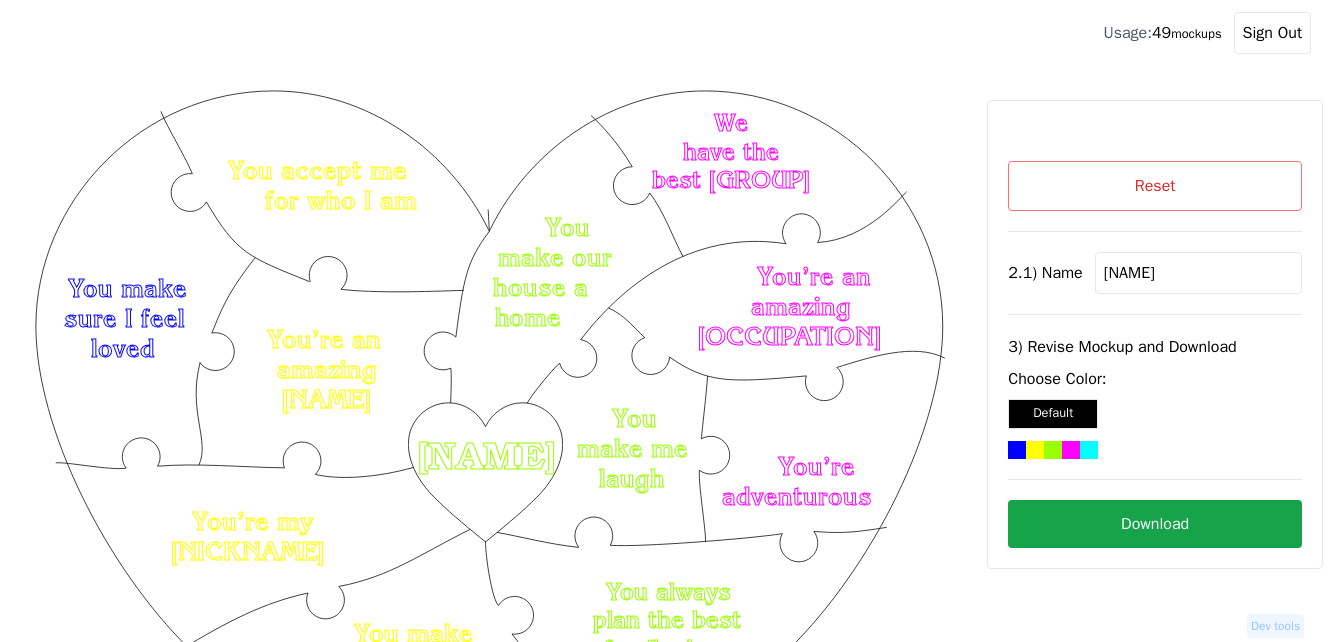 scroll, scrollTop: 400, scrollLeft: 0, axis: vertical 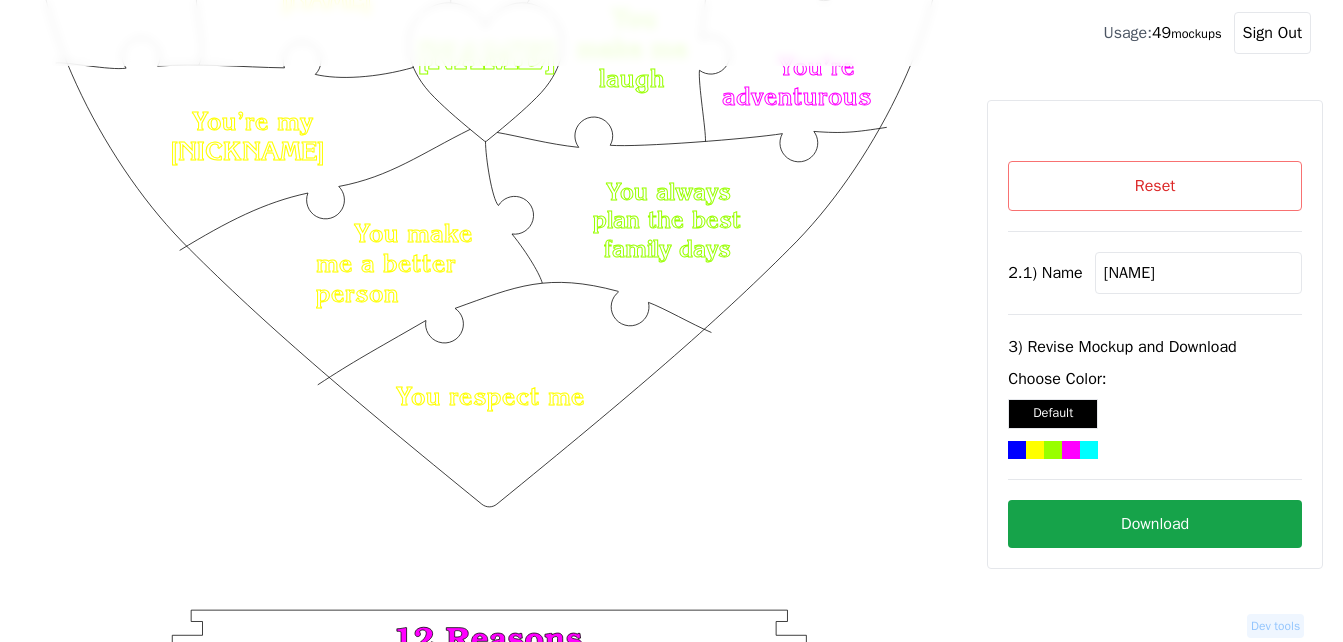 click on "Reset" at bounding box center [1155, 186] 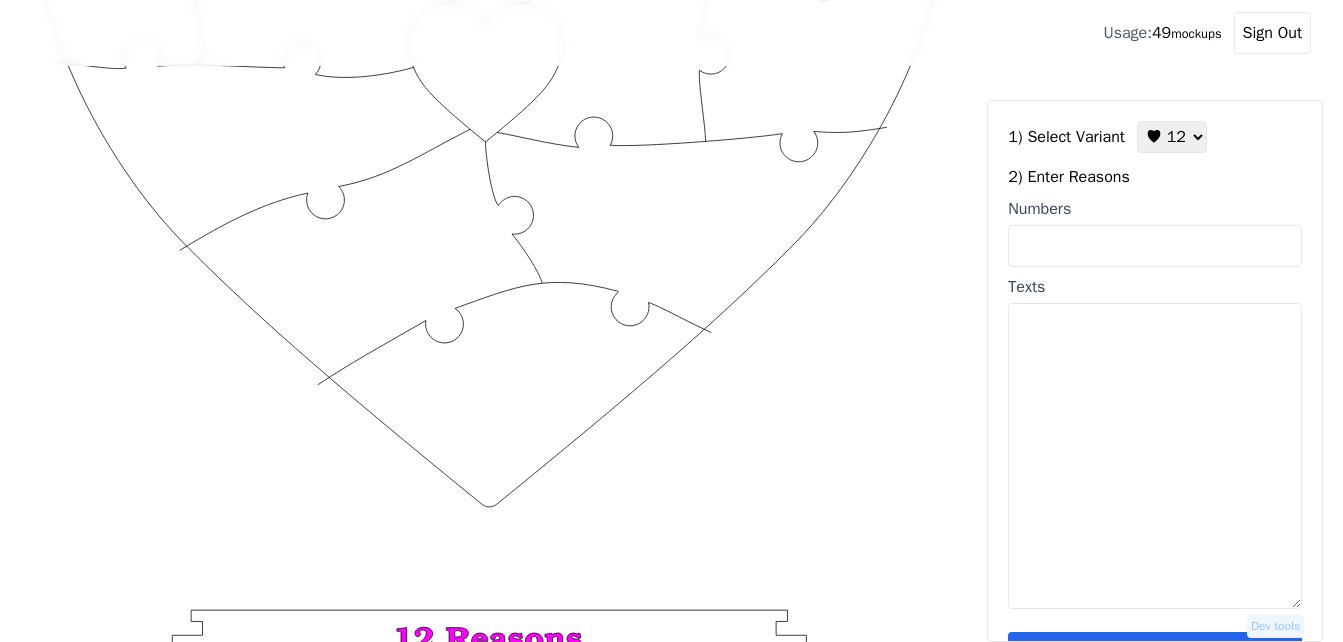 click on "Numbers" at bounding box center [1155, 246] 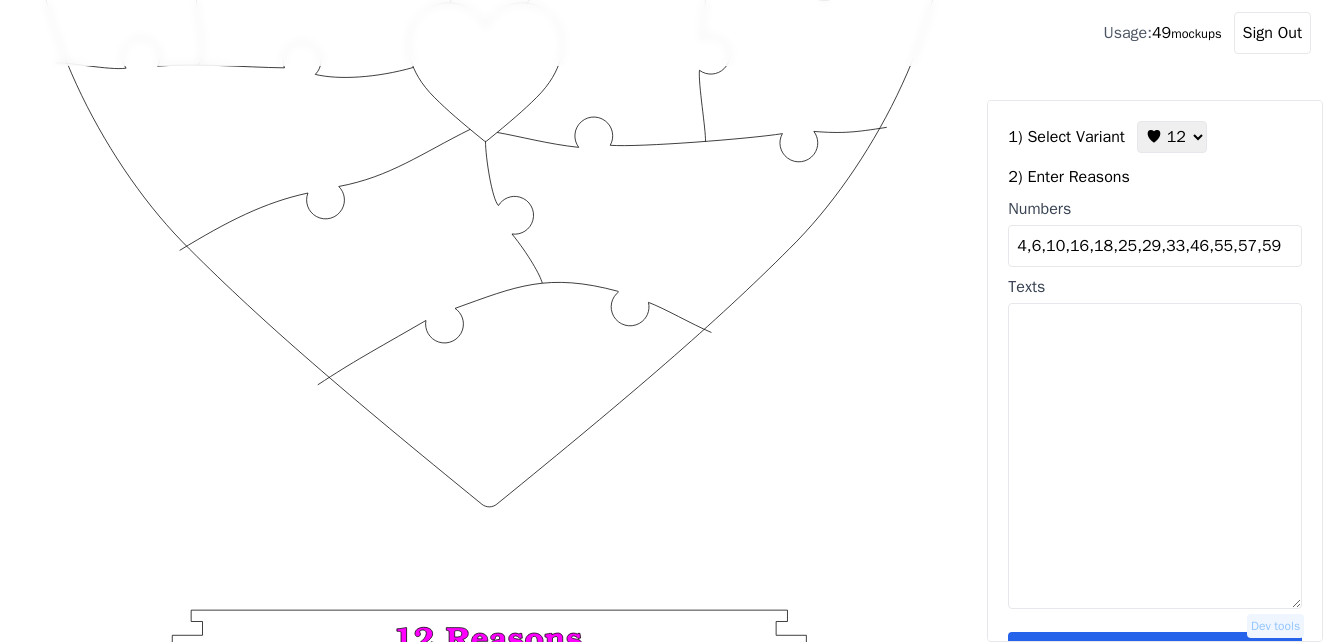 type on "4,6,10,16,18,25,29,33,46,55,57,59" 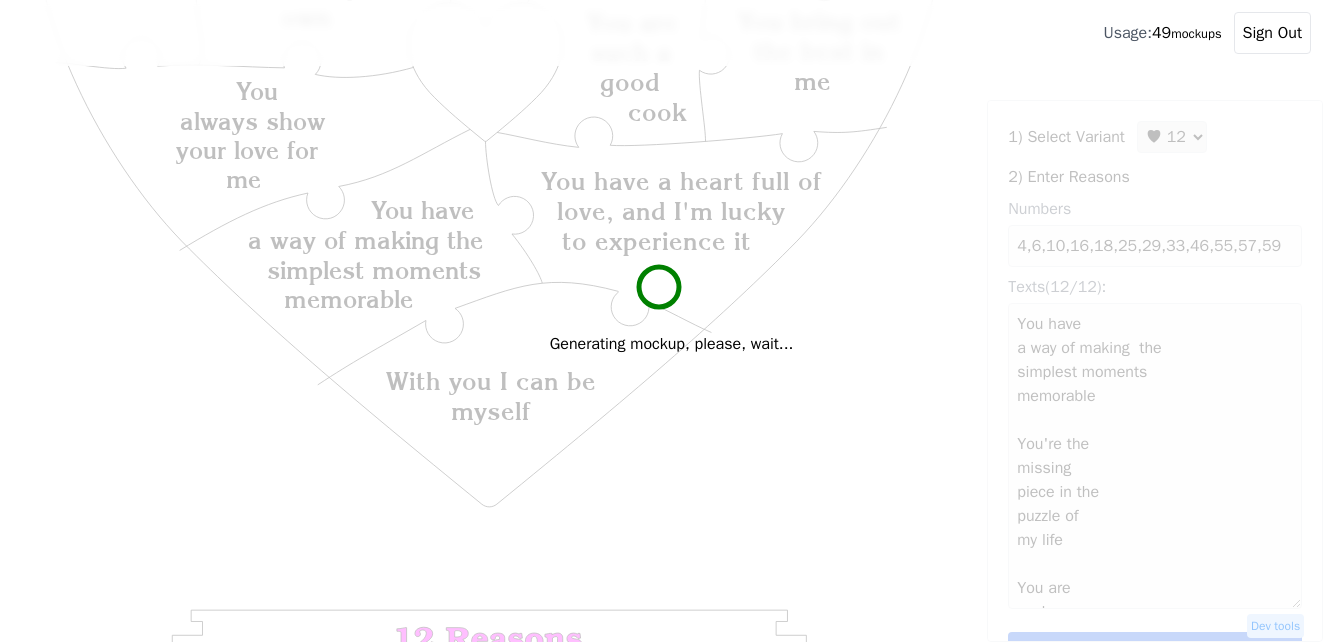 type on "You have
a way of making  the
simplest moments
memorable
You're the
missing
piece in the
puzzle of
my life
You are
such a
good
cook
With you I can be
myself
Always want
to be in your
arms
You
always show
your love for
me
You bring out
the best in
me
You have a heart full of
love, and I'm lucky
to experience it
You put
other’s needs
before your
own
I love that I get
to go through life with
you
I love that
you take care
of me when I
forget to
I
adore
your
creativity and
imagination" 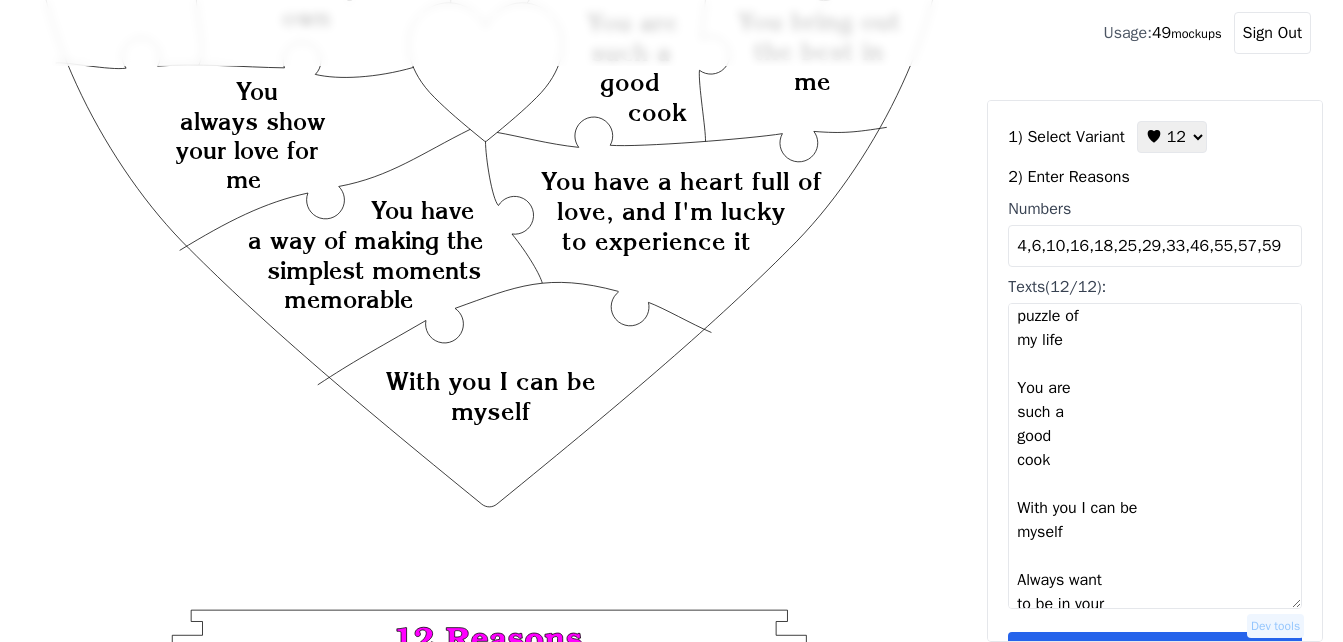 scroll, scrollTop: 240, scrollLeft: 0, axis: vertical 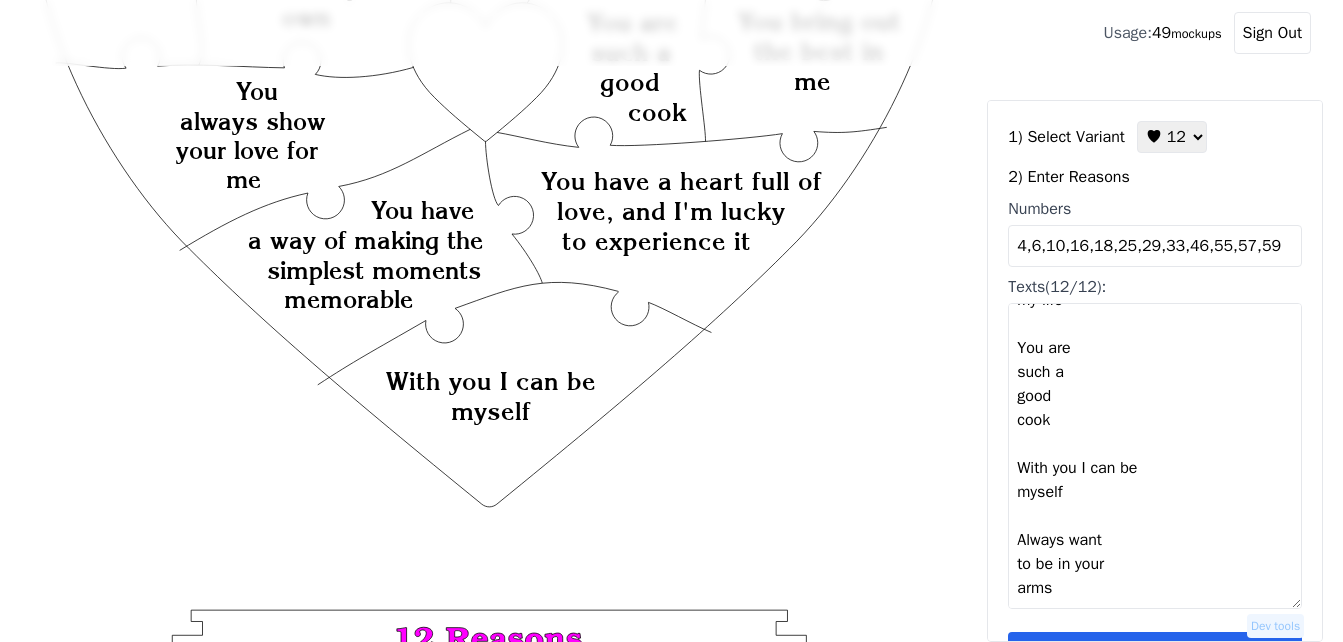 click on "1) Select Variant ♥ 12 ♥ 18 ♥ 28 ♥ 40 ♥ 50 ♥ 60 ♥ 70 2) Enter Reasons  Numbers  4,6,10,16,18,25,29,33,46,55,57,59  Texts  (12/12): You have
a way of making  the
simplest moments
memorable
You're the
missing
piece in the
puzzle of
my life
You are
such a
good
cook
With you I can be
myself
Always want
to be in your
arms
You
always show
your love for
me
You bring out the best in
me
You have a heart full of
love, and I'm lucky
to experience it
You put
other’s needs
before your
own
I love that I get
to go through life with
you
I love that
you take care
of me when I
forget to
I
adore
your
creativity and
imagination  Save reasons   Dev tools" at bounding box center (1155, 371) 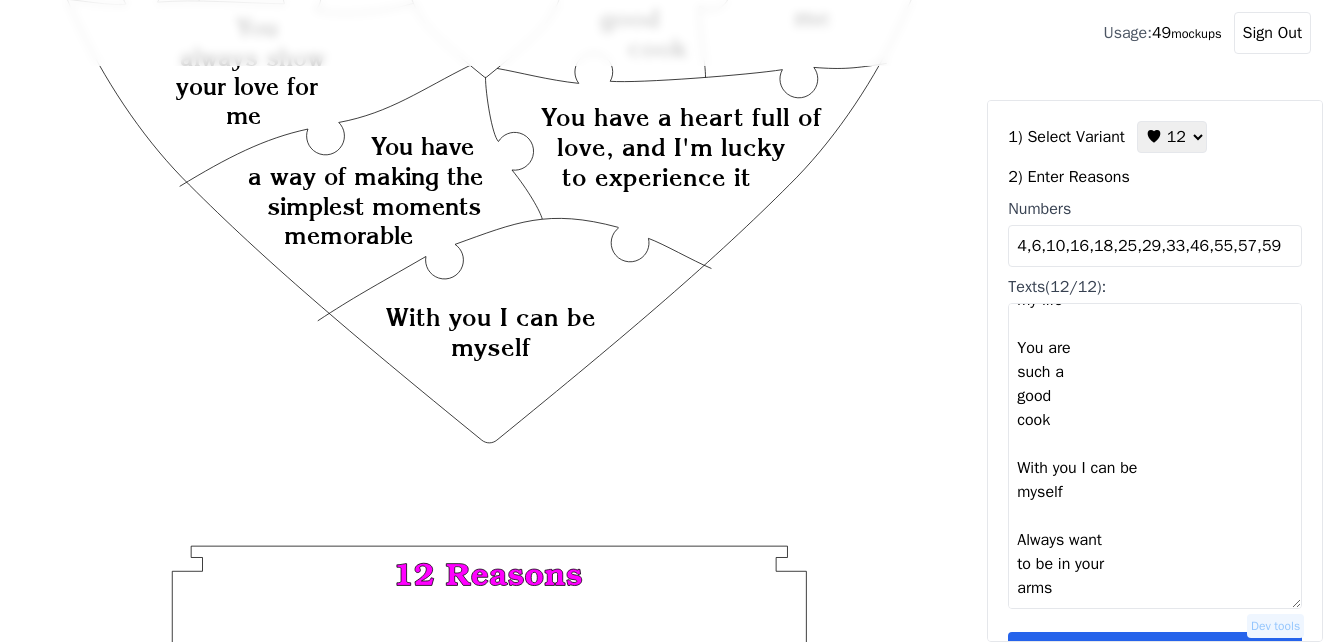 scroll, scrollTop: 500, scrollLeft: 0, axis: vertical 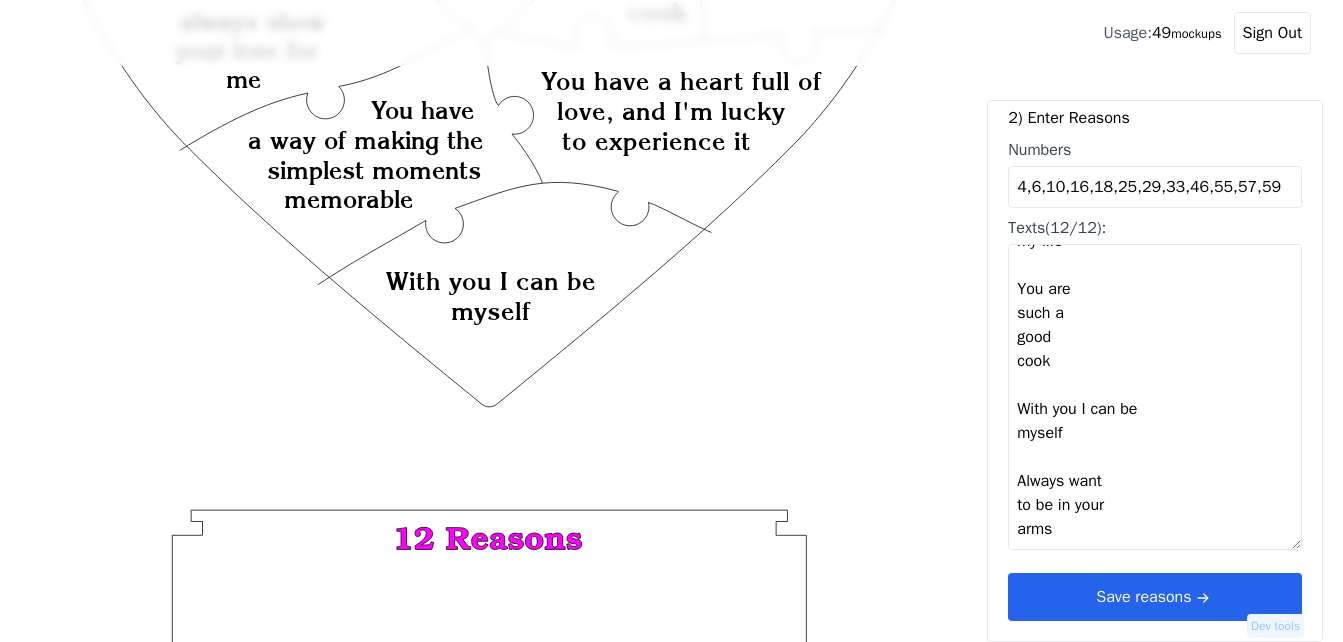click on "Save reasons" at bounding box center [1155, 597] 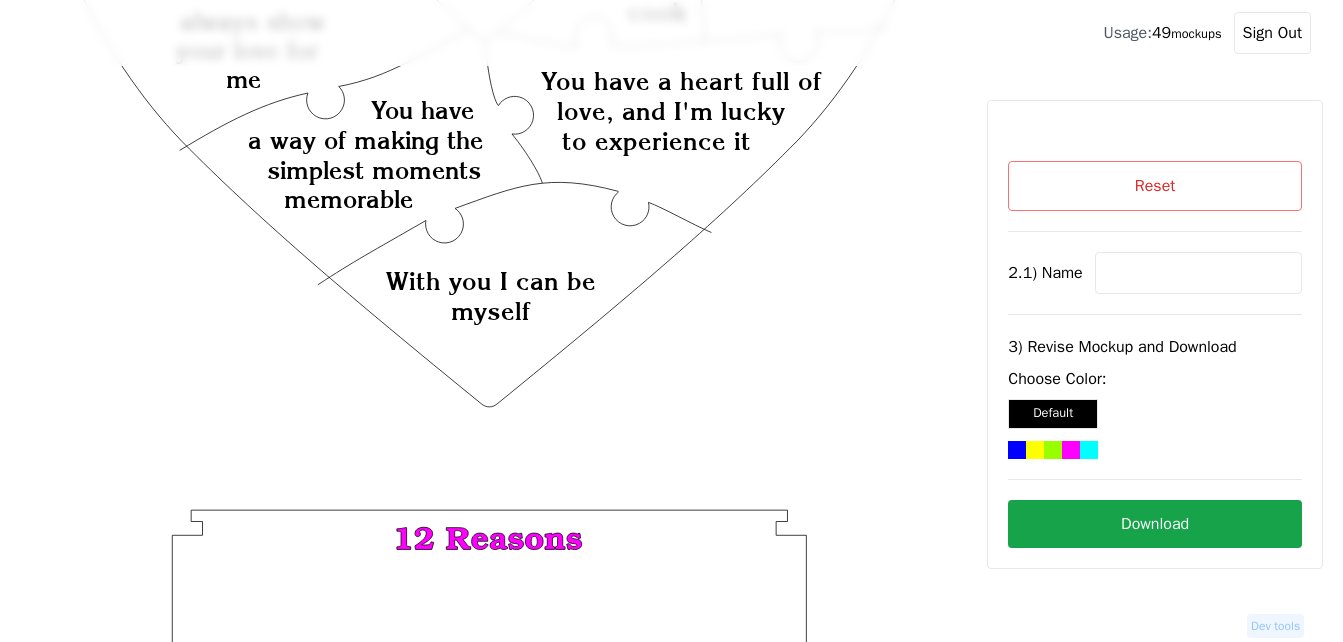click at bounding box center (1198, 273) 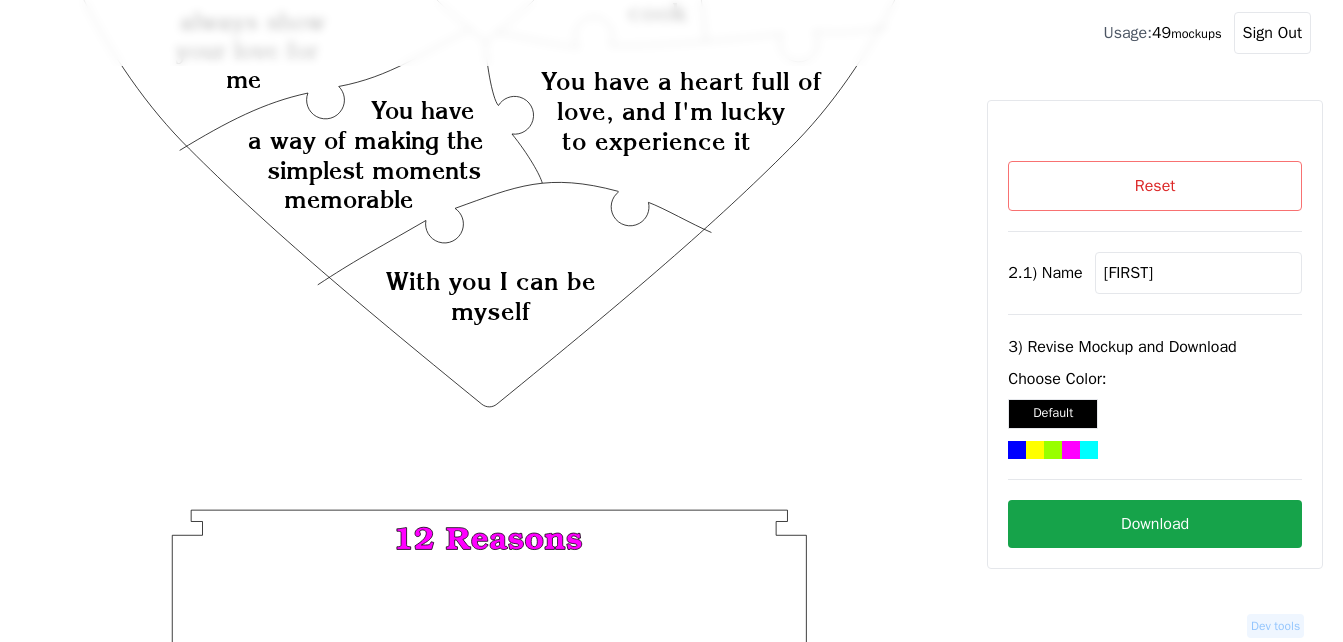 type on "[FIRST]" 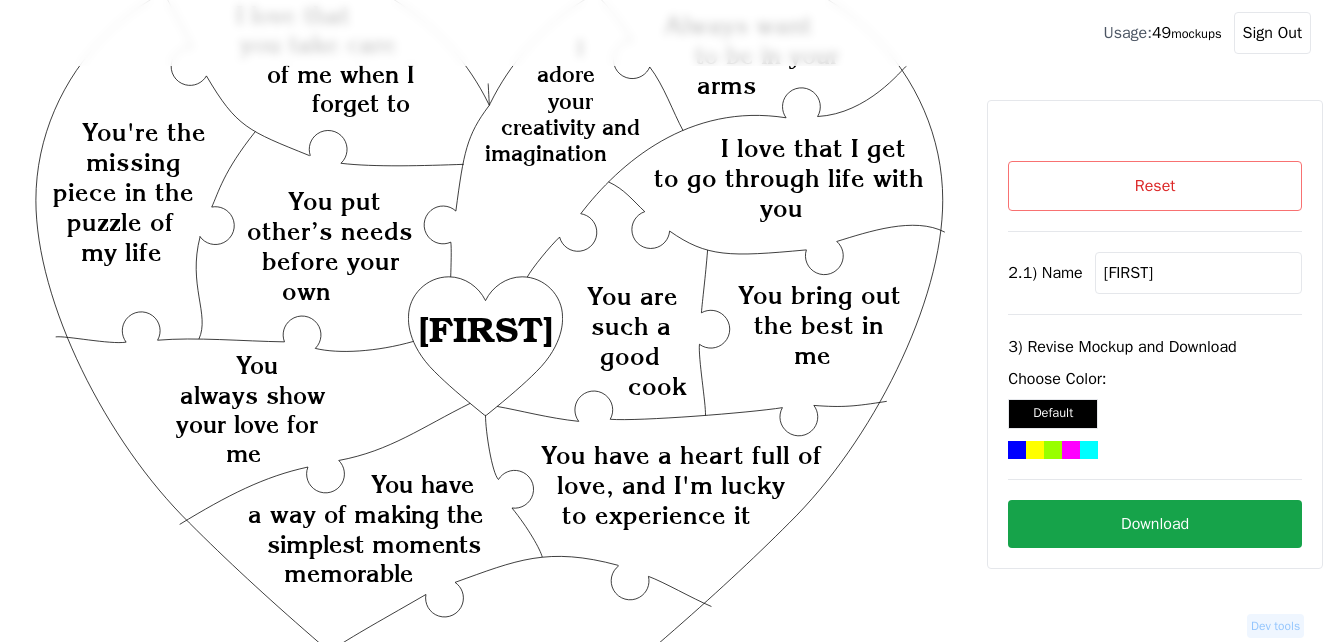 scroll, scrollTop: 100, scrollLeft: 0, axis: vertical 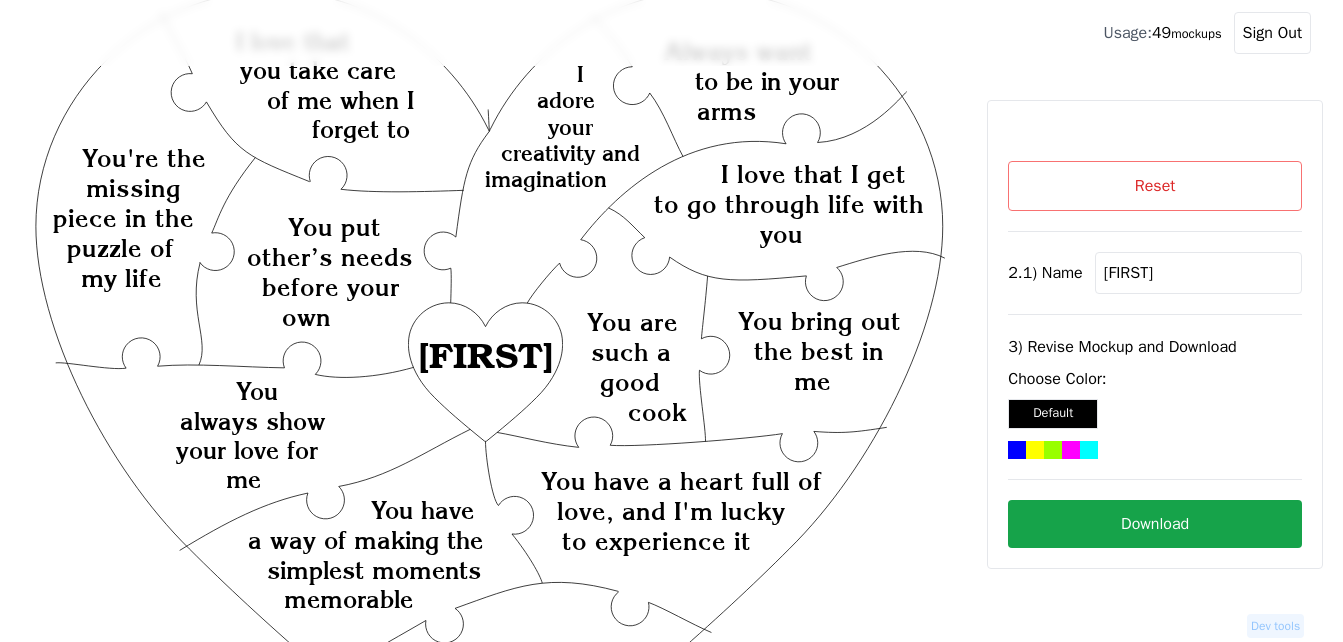 click 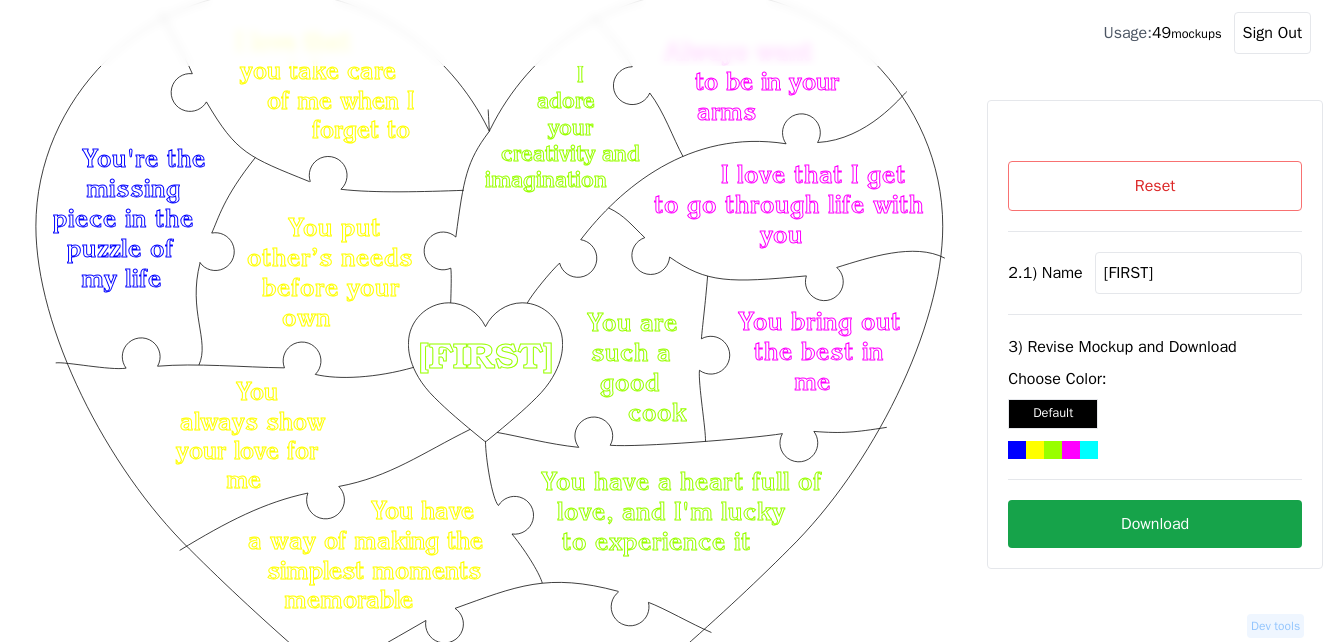 click on "Download" at bounding box center [1155, 524] 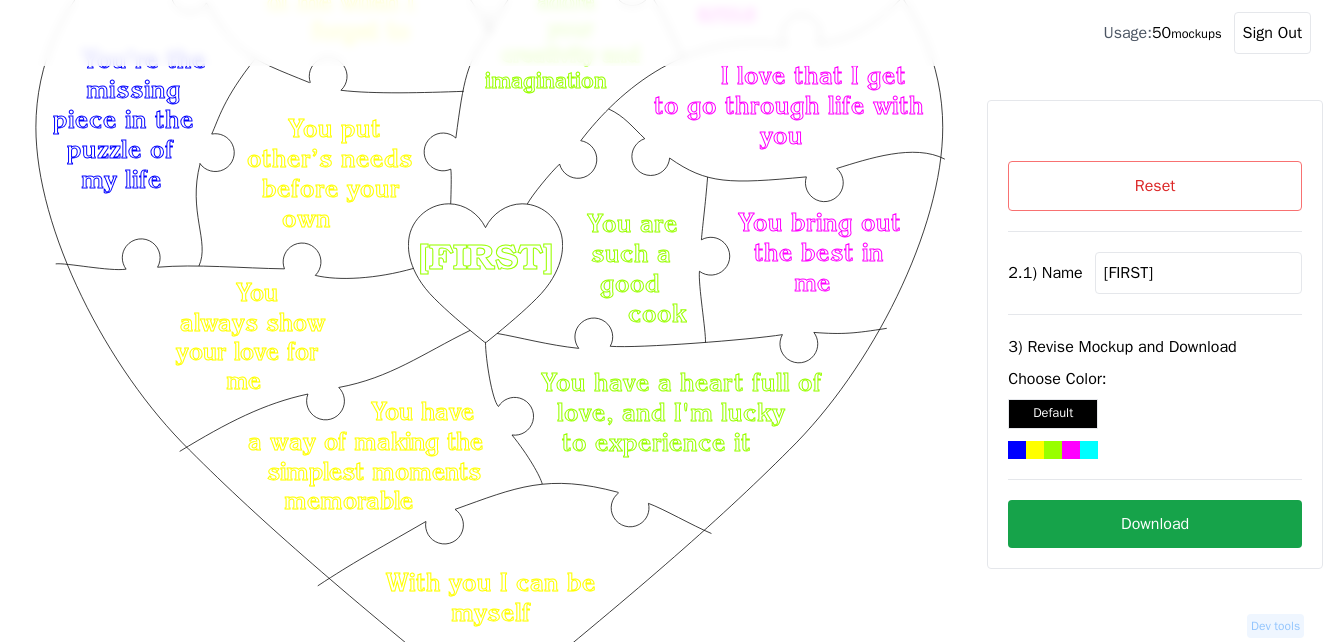 scroll, scrollTop: 200, scrollLeft: 0, axis: vertical 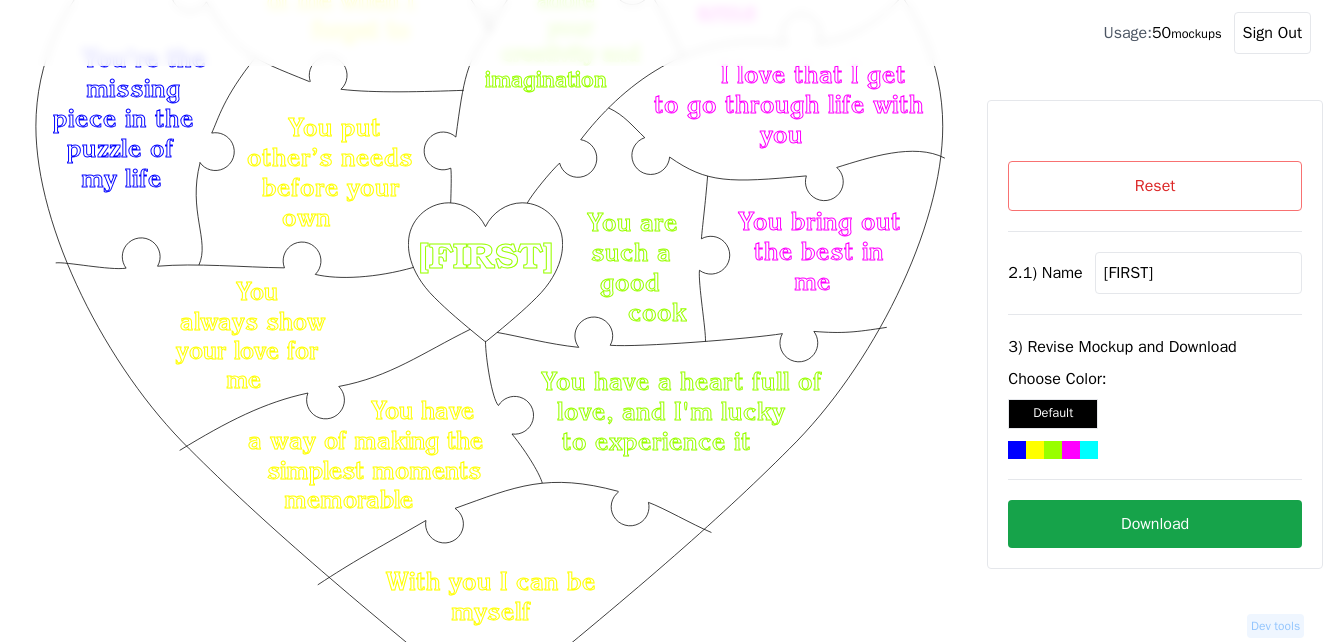 click on "Reset" at bounding box center [1155, 186] 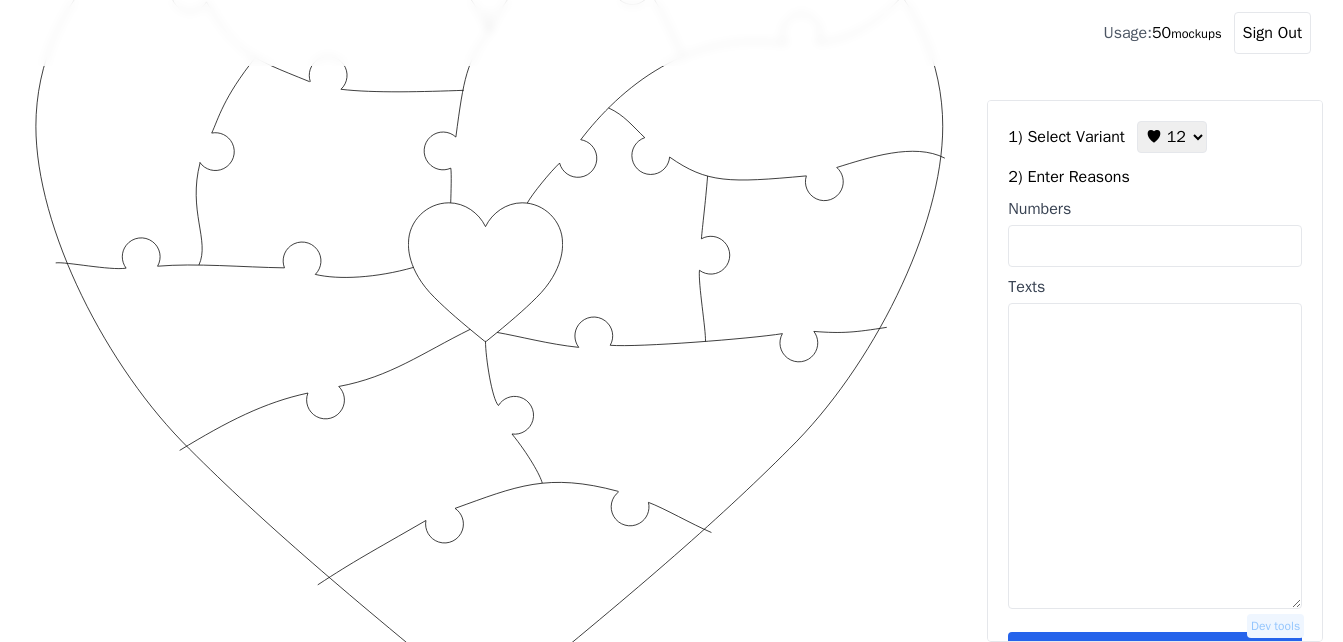click on "Numbers" at bounding box center [1155, 246] 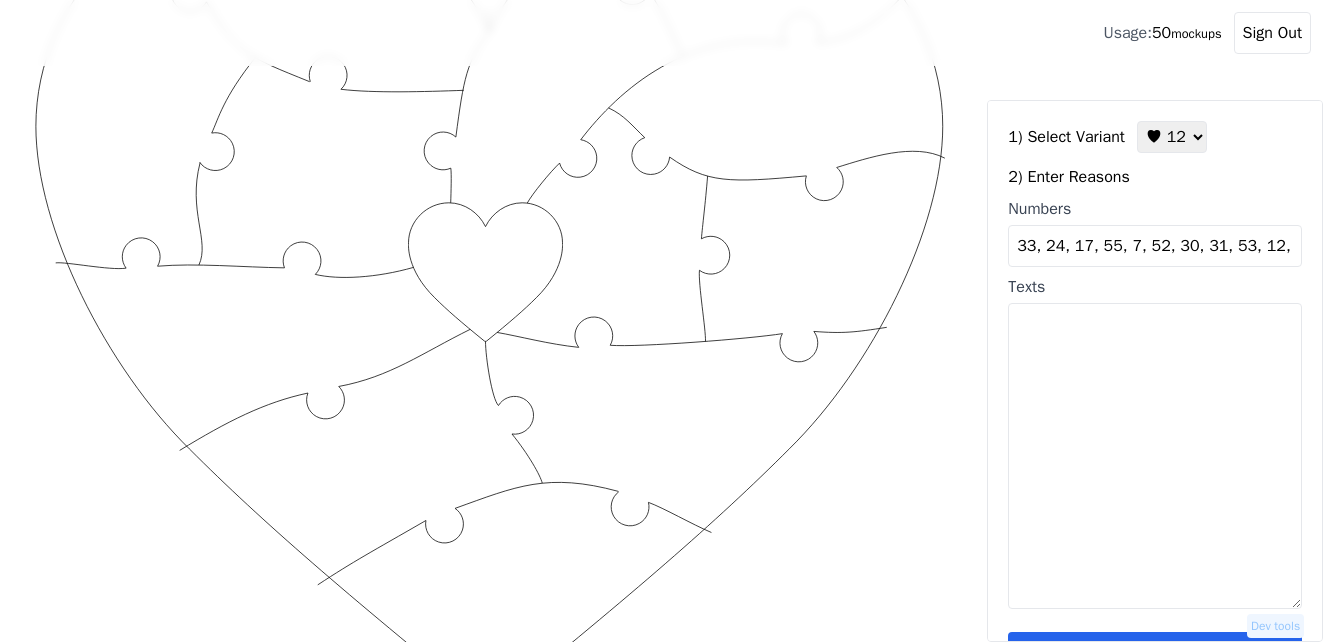 scroll, scrollTop: 0, scrollLeft: 20, axis: horizontal 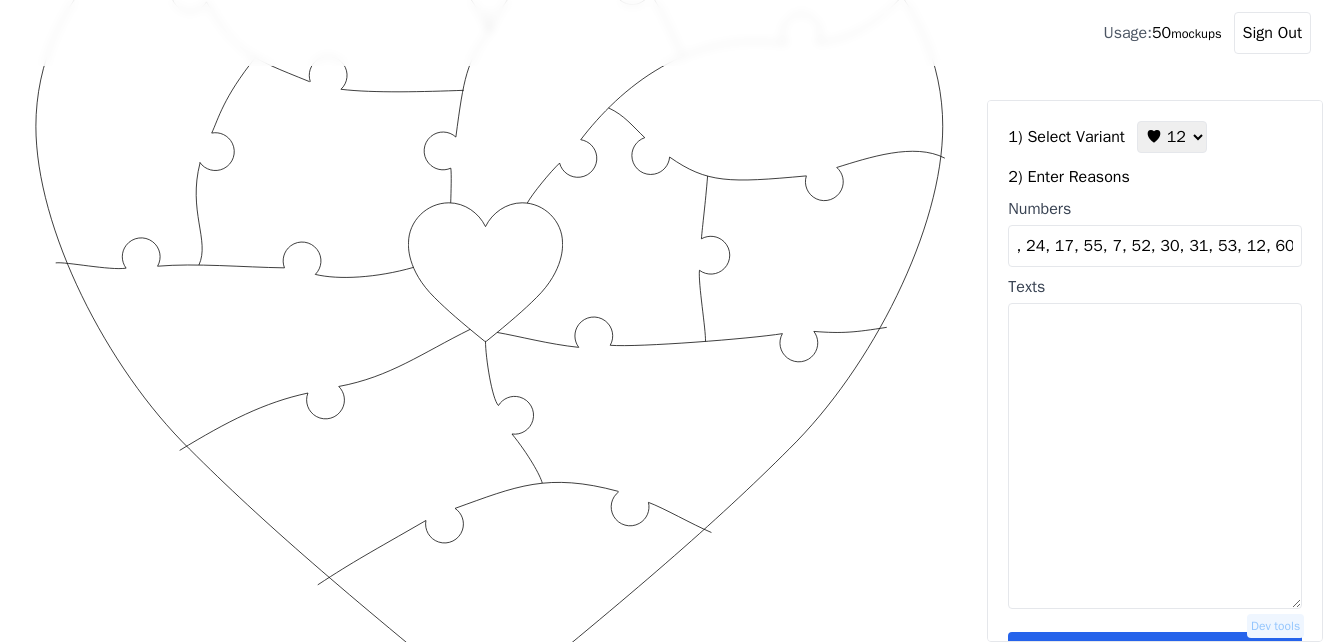 type on "33, 24, 17, 55, 7, 52, 30, 31, 53, 12, 60 54" 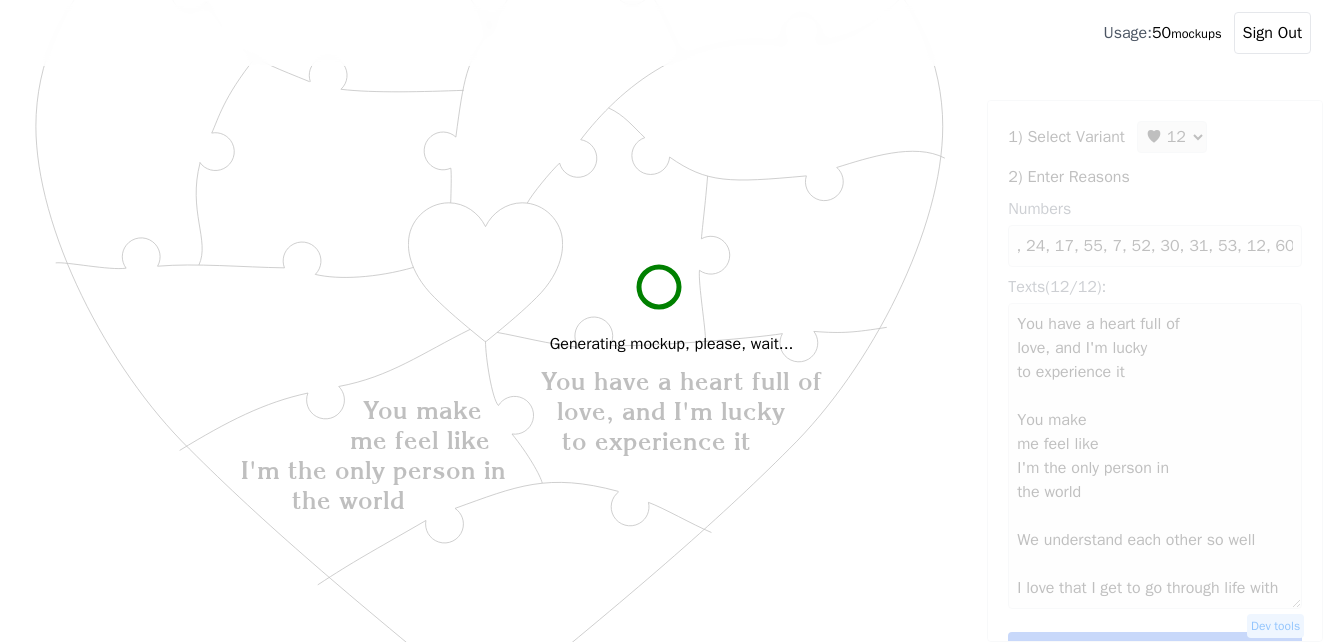 scroll, scrollTop: 0, scrollLeft: 0, axis: both 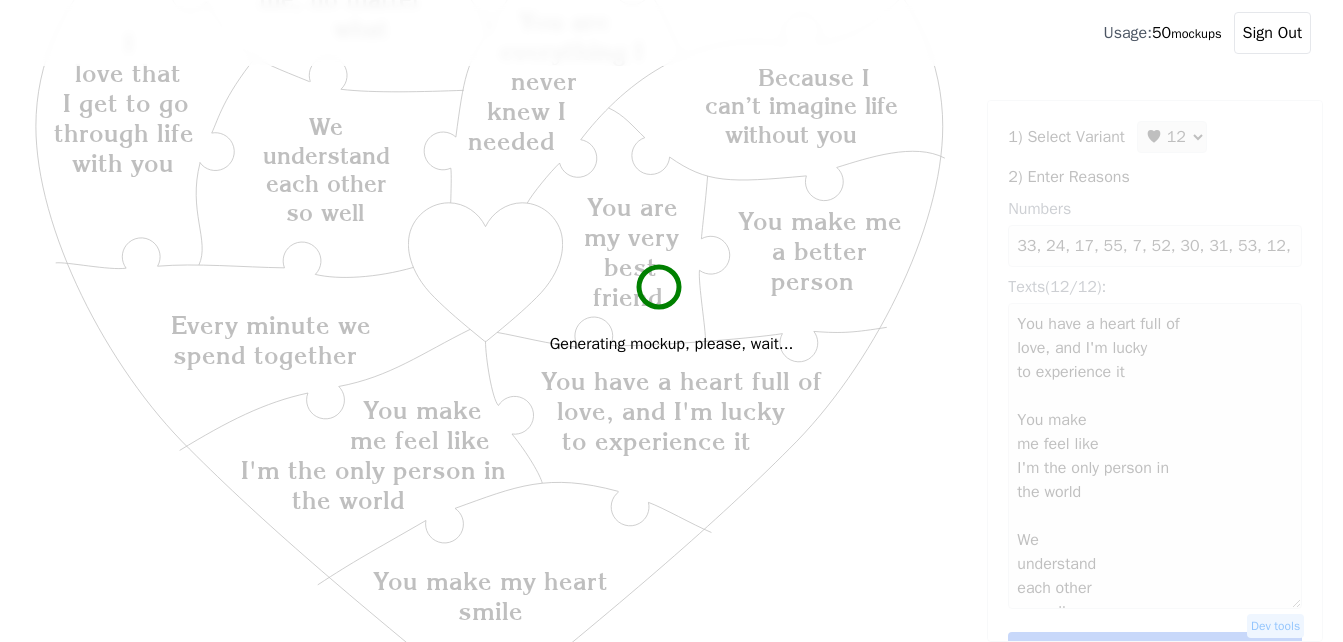 type on "You have a heart full of
love, and I'm lucky
to experience it
You make
me feel like
I'm the only person in
the world
We
understand
each other
so well
I
love that
I get to go
through life
with you
I love the way
you look at me
You're
always there for
me, no matter
what
You make me
a better
person
You make my heart
smile
Because I
can’t imagine life
without you
You are
my very
best
friend
You are
everything I
never
knew I
needed
Every minute we
spend together" 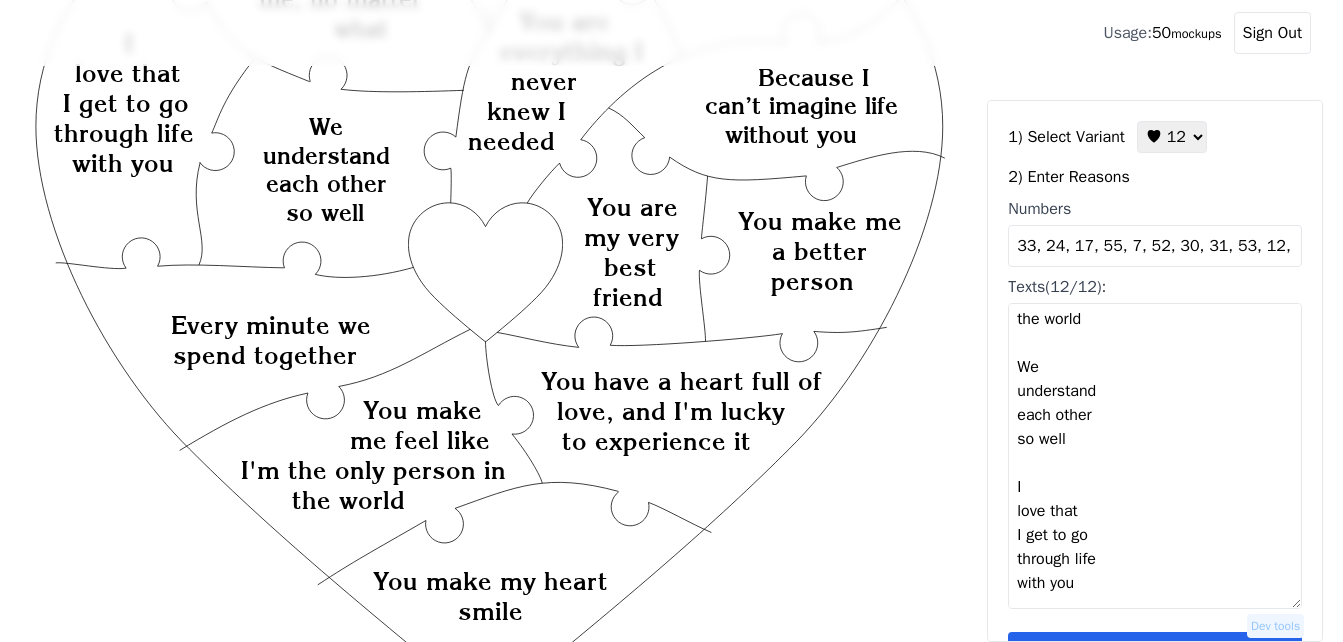 scroll, scrollTop: 200, scrollLeft: 0, axis: vertical 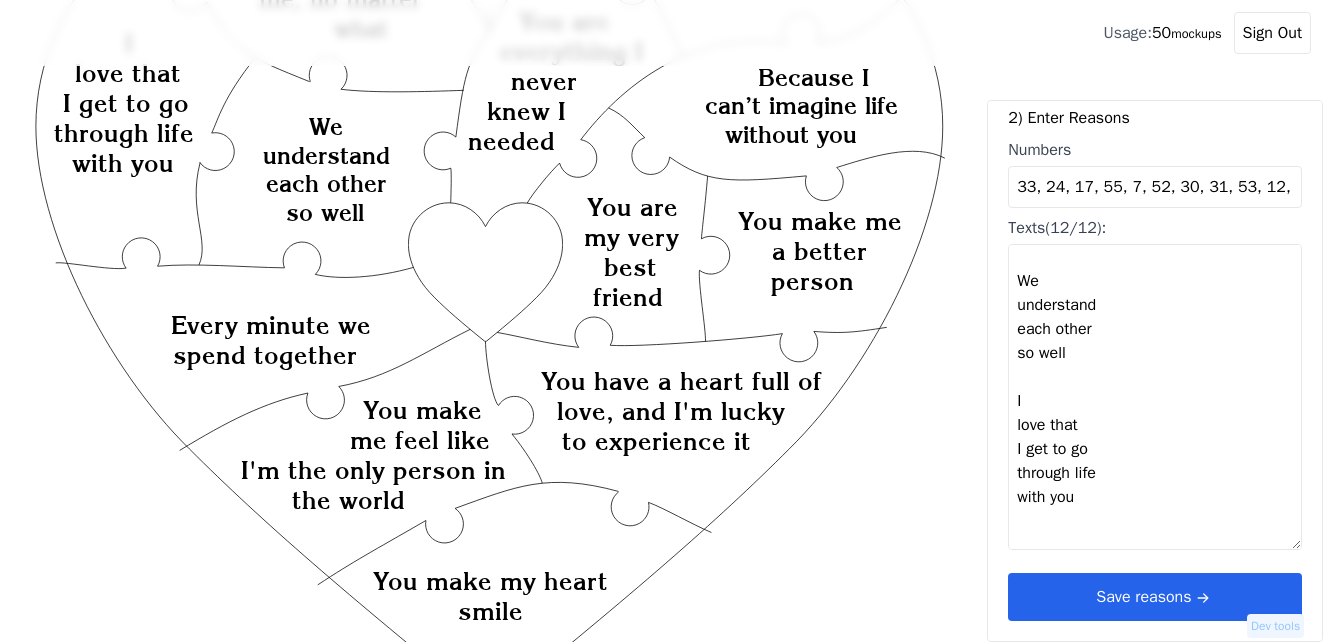 click on "Save reasons" at bounding box center [1155, 597] 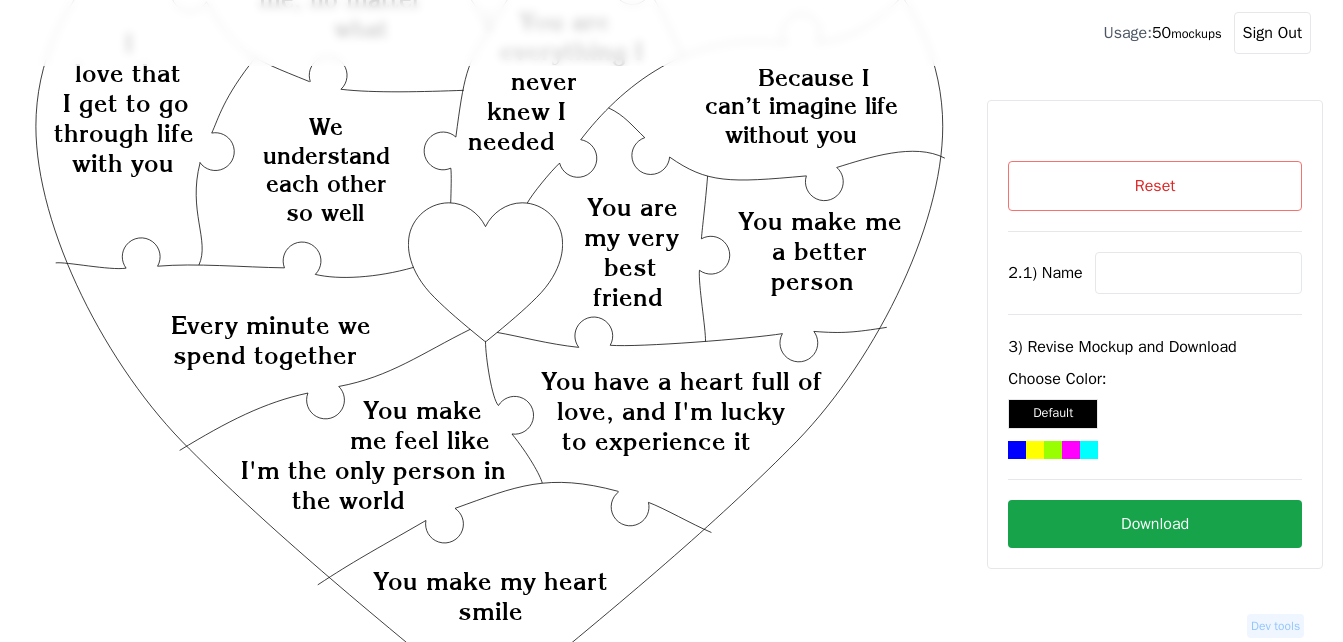 click at bounding box center [1198, 273] 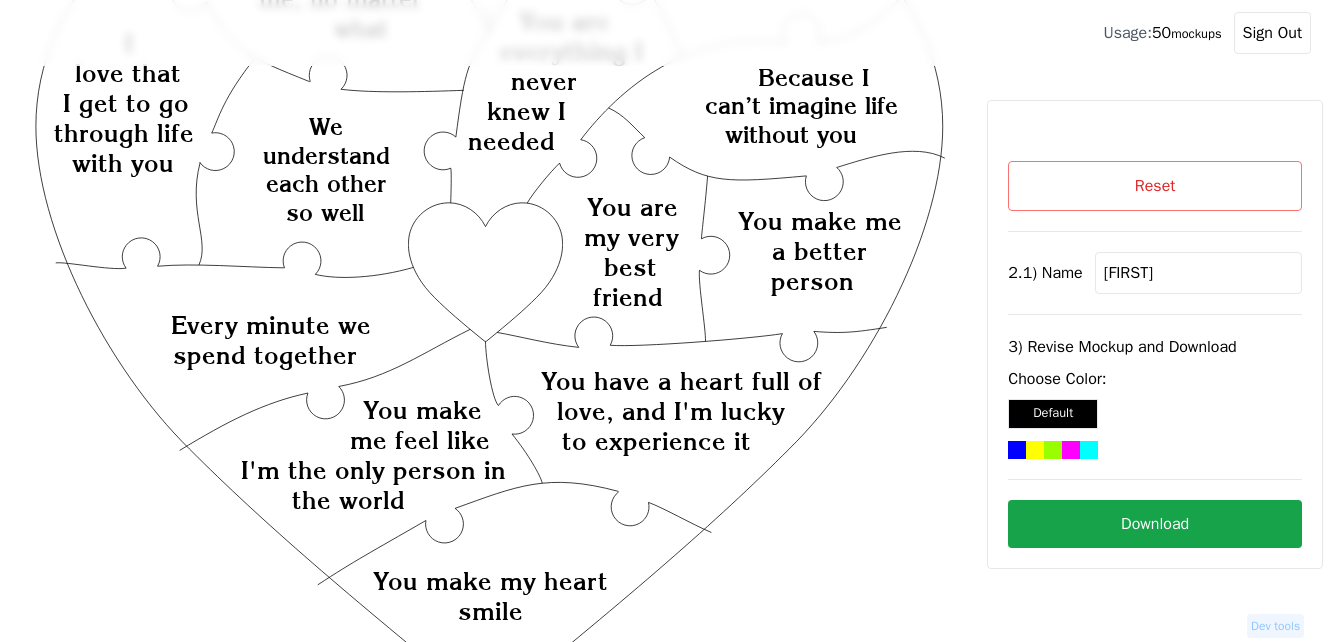 type on "[FIRST]" 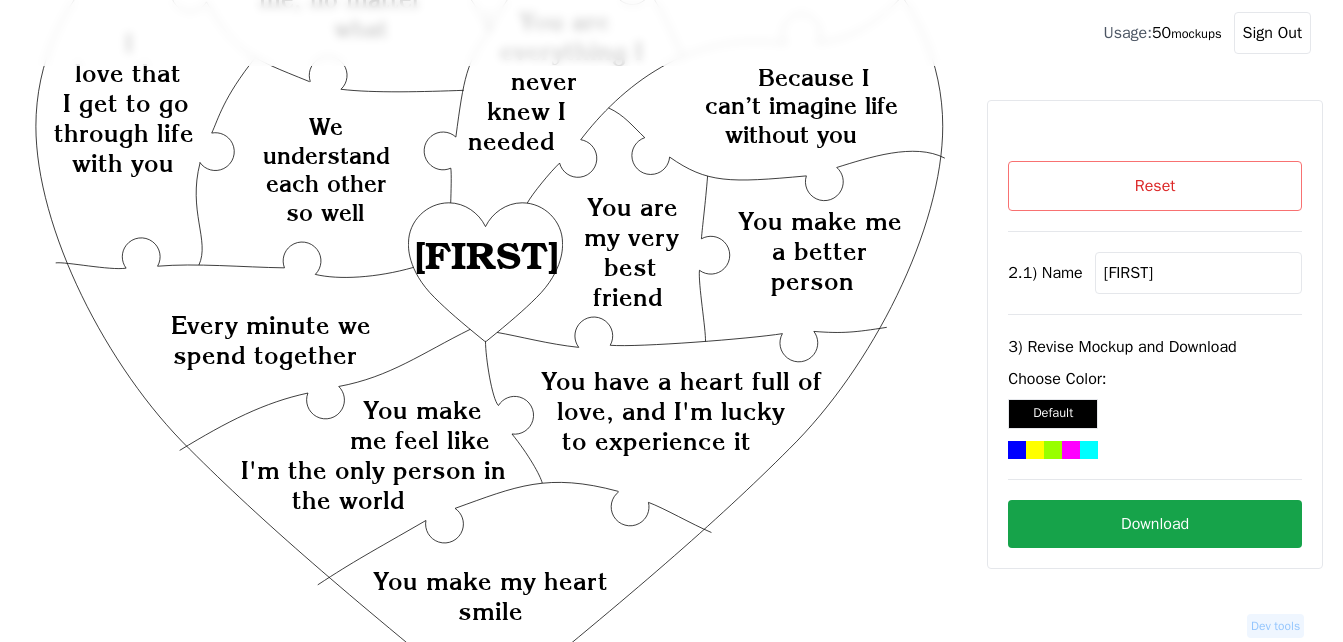 click 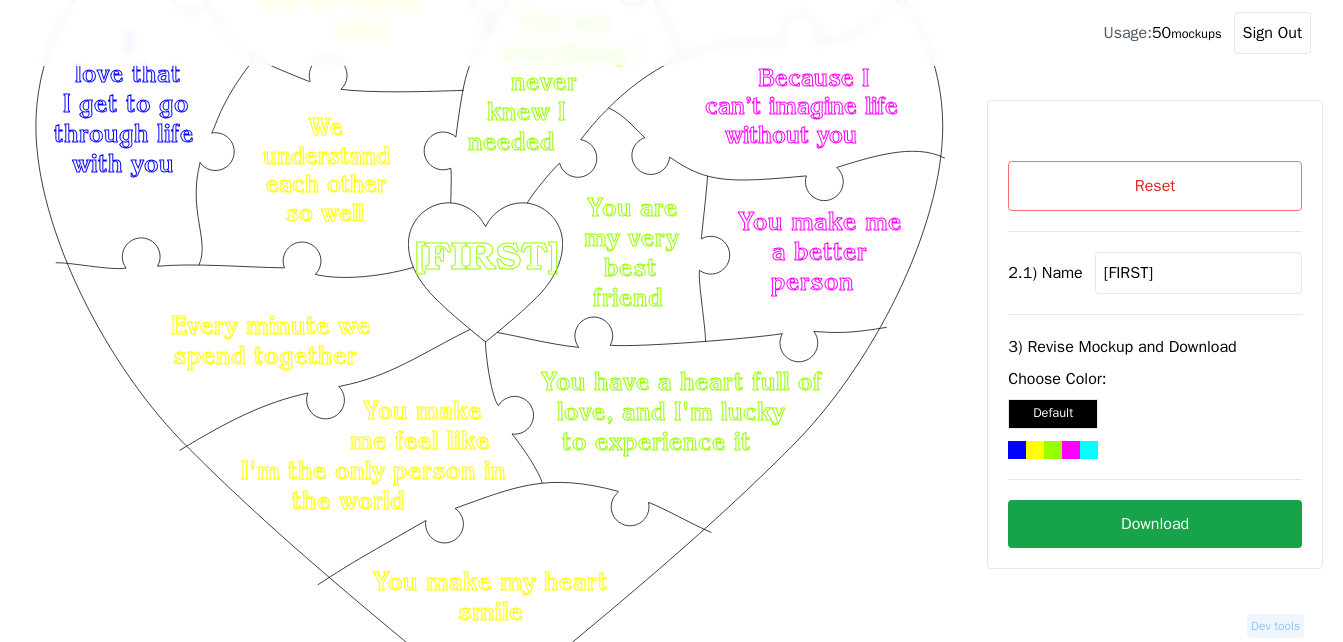 click on "Download" at bounding box center (1155, 524) 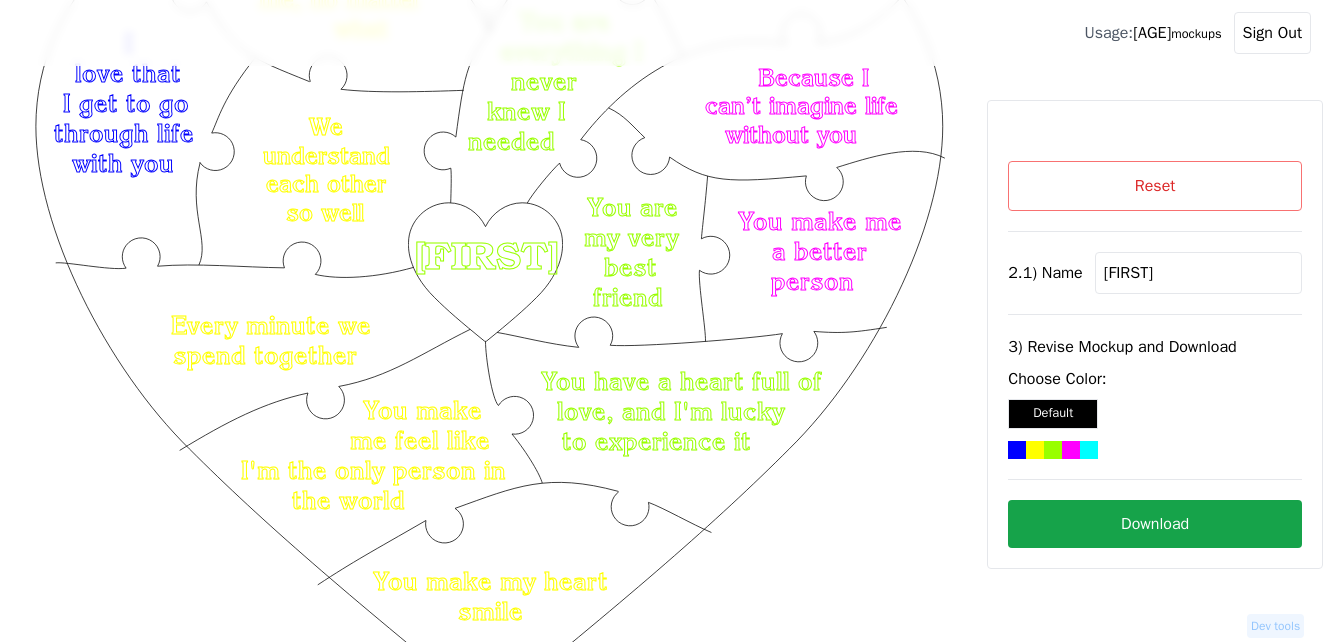 click on "Reset" at bounding box center [1155, 186] 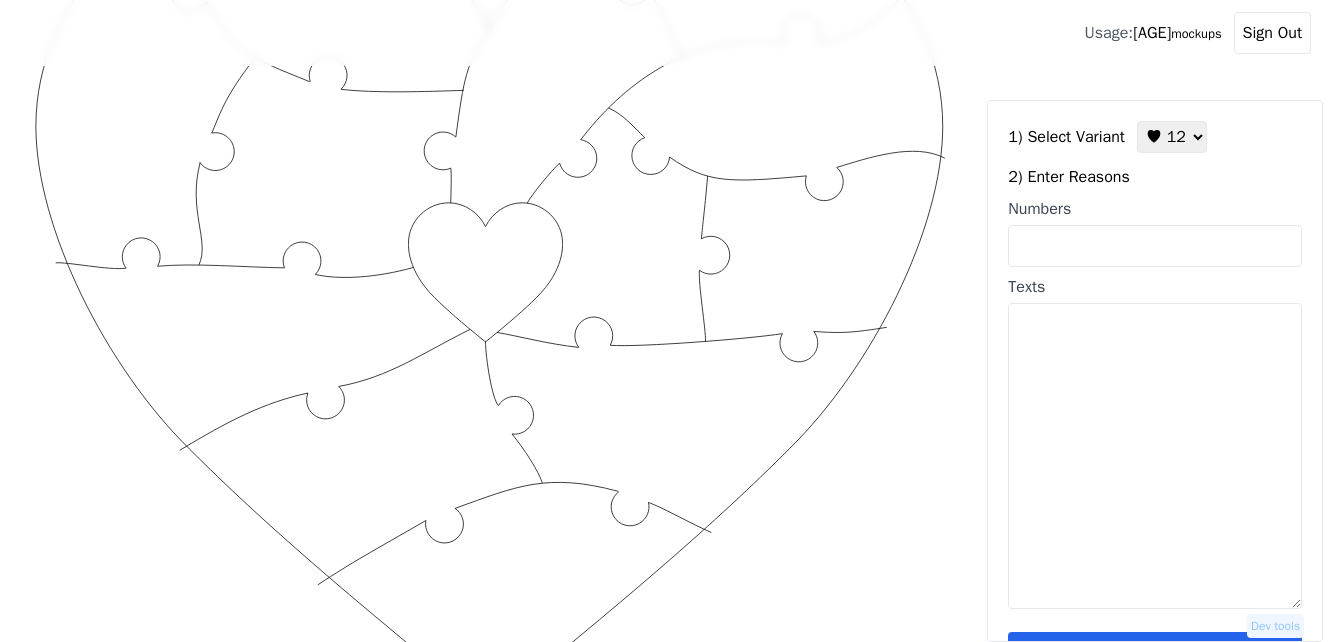 click on "Texts" at bounding box center [1155, 456] 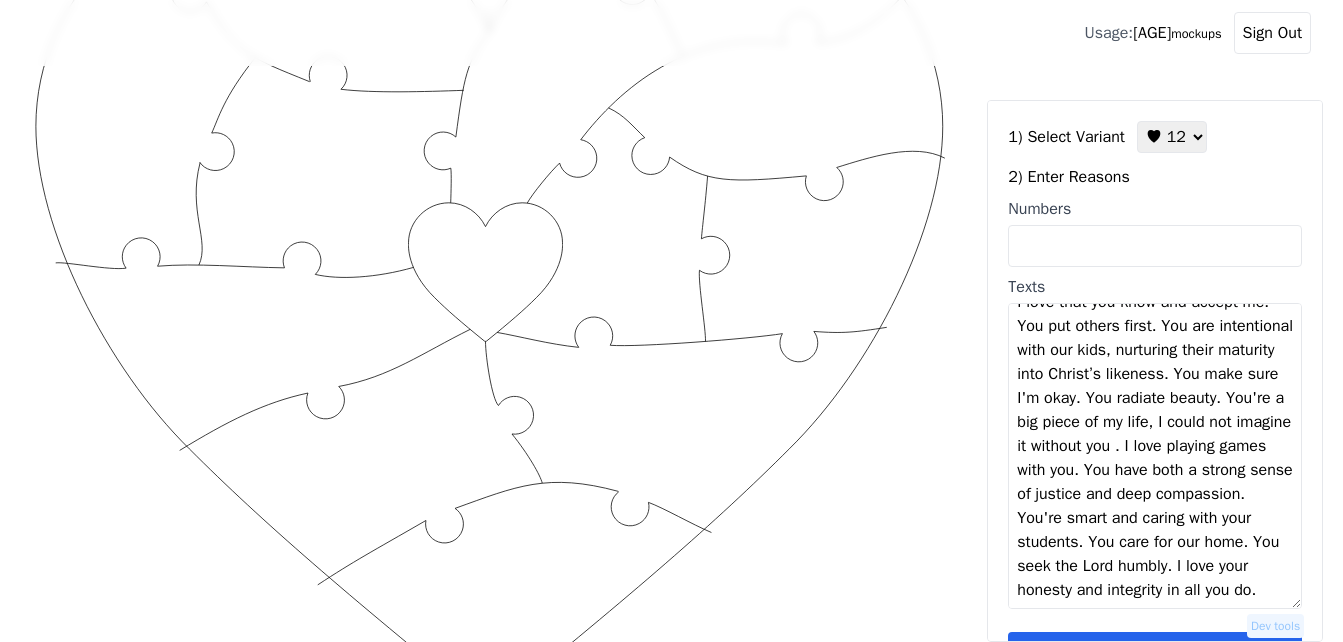 scroll, scrollTop: 0, scrollLeft: 0, axis: both 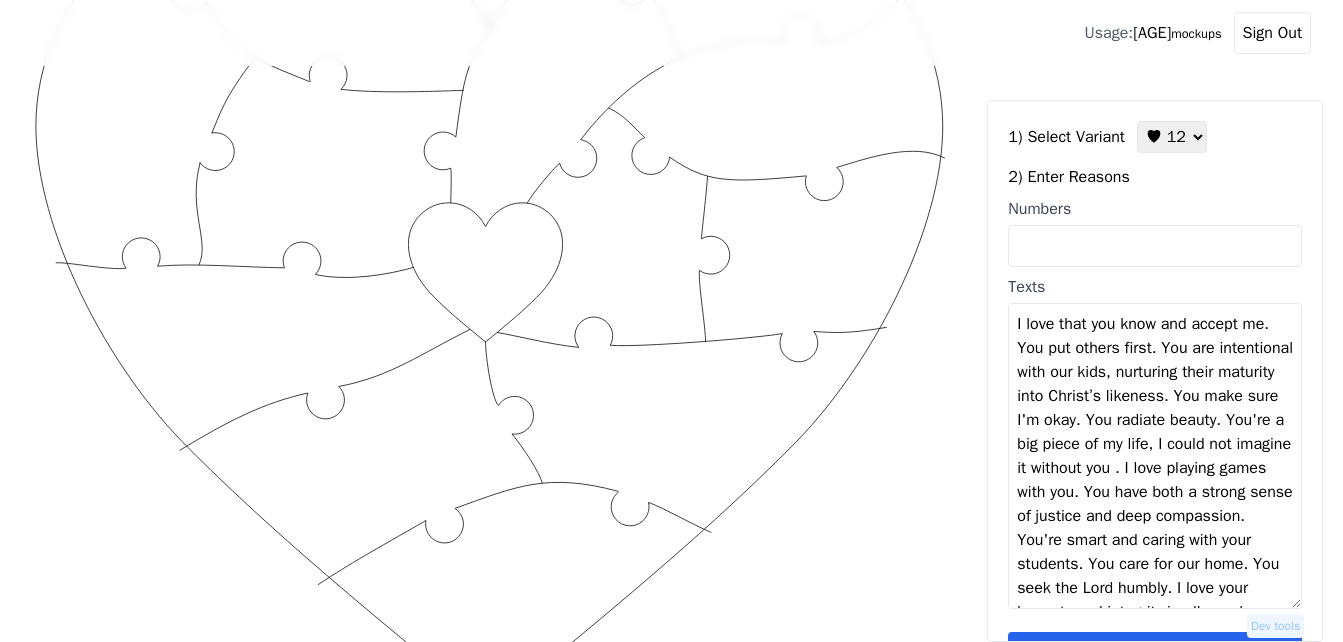 click on "I love that you know and accept me. You put others first. You are intentional with our kids, nurturing their maturity into Christ’s likeness. You make sure I'm okay. You radiate beauty. You're a big piece of my life, I could not imagine it without you . I love playing games with you. You have both a strong sense of justice and deep compassion. You're smart and caring with your students. You care for our home. You seek the Lord humbly. I love your honesty and integrity in all you do." at bounding box center [1155, 456] 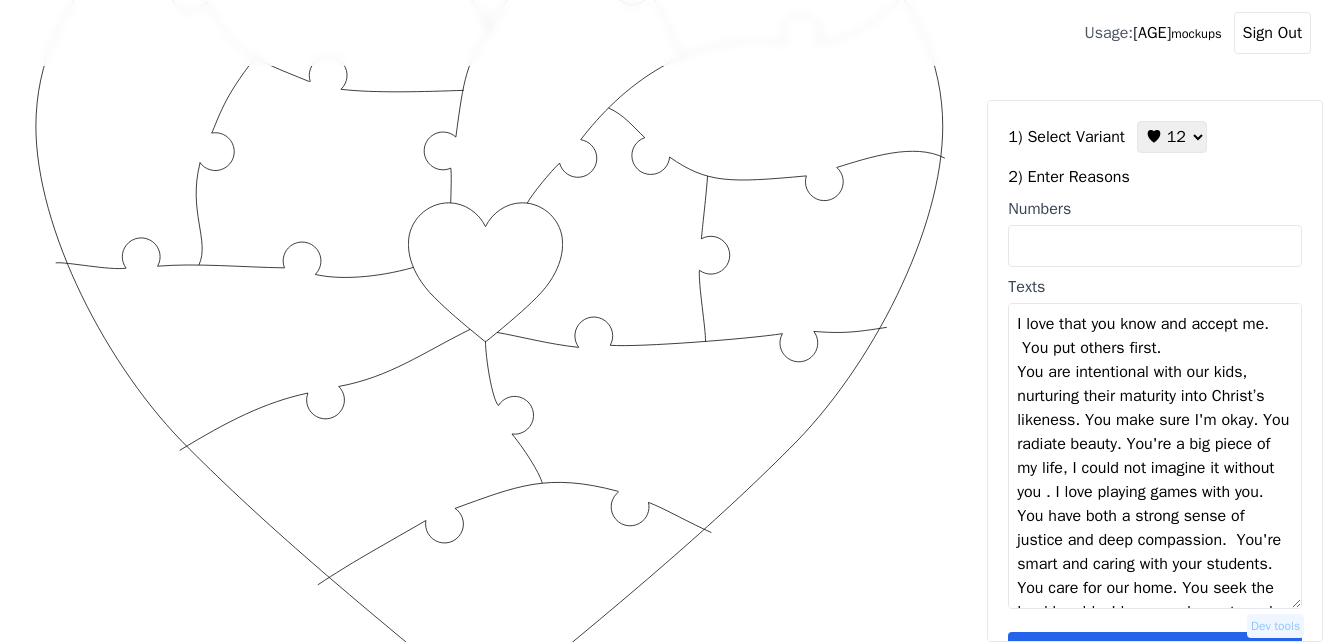 click on "I love that you know and accept me.
You put others first.
You are intentional with our kids, nurturing their maturity into Christ’s likeness. You make sure I'm okay. You radiate beauty. You're a big piece of my life, I could not imagine it without you . I love playing games with you. You have both a strong sense of justice and deep compassion.  You're smart and caring with your students. You care for our home. You seek the Lord humbly. I love your honesty and integrity in all you do." at bounding box center [1155, 456] 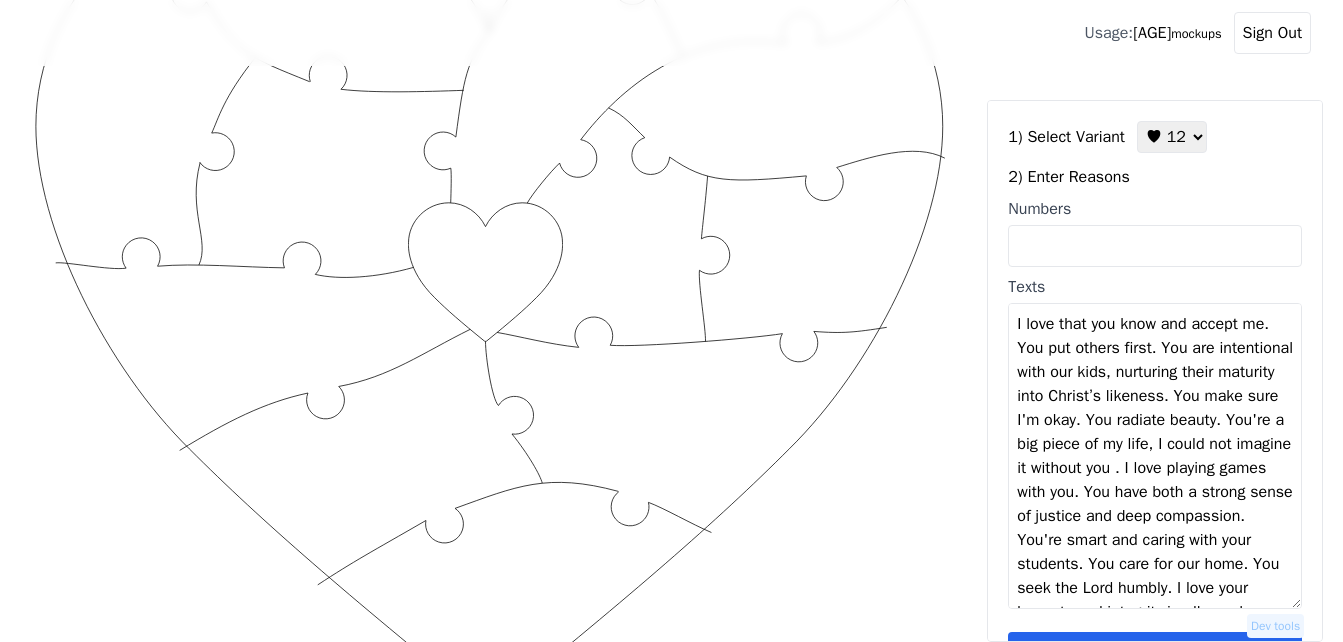 click on "I love that you know and accept me. You put others first. You are intentional with our kids, nurturing their maturity into Christ’s likeness. You make sure I'm okay. You radiate beauty. You're a big piece of my life, I could not imagine it without you . I love playing games with you. You have both a strong sense of justice and deep compassion. You're smart and caring with your students. You care for our home. You seek the Lord humbly. I love your honesty and integrity in all you do." at bounding box center [1155, 456] 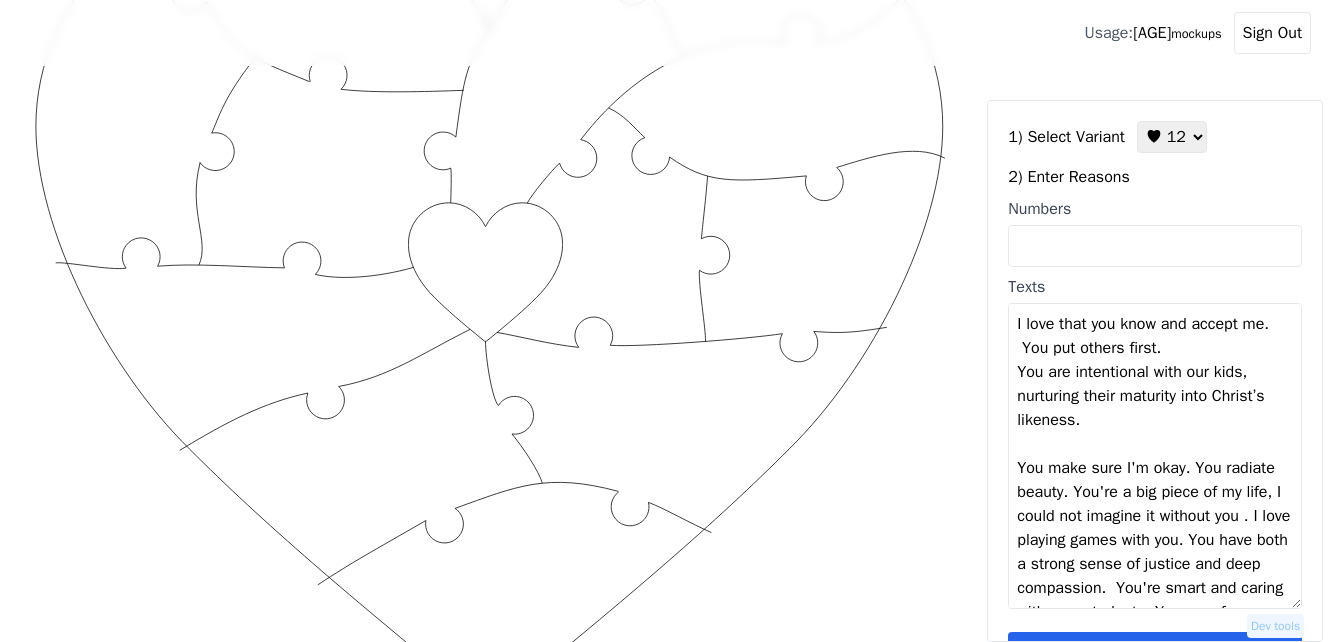 click on "I love that you know and accept me.
You put others first.
You are intentional with our kids, nurturing their maturity into Christ’s likeness.
You make sure I'm okay. You radiate beauty. You're a big piece of my life, I could not imagine it without you . I love playing games with you. You have both a strong sense of justice and deep compassion.  You're smart and caring with your students. You care for our home. You seek the Lord humbly. I love your honesty and integrity in all you do." at bounding box center [1155, 456] 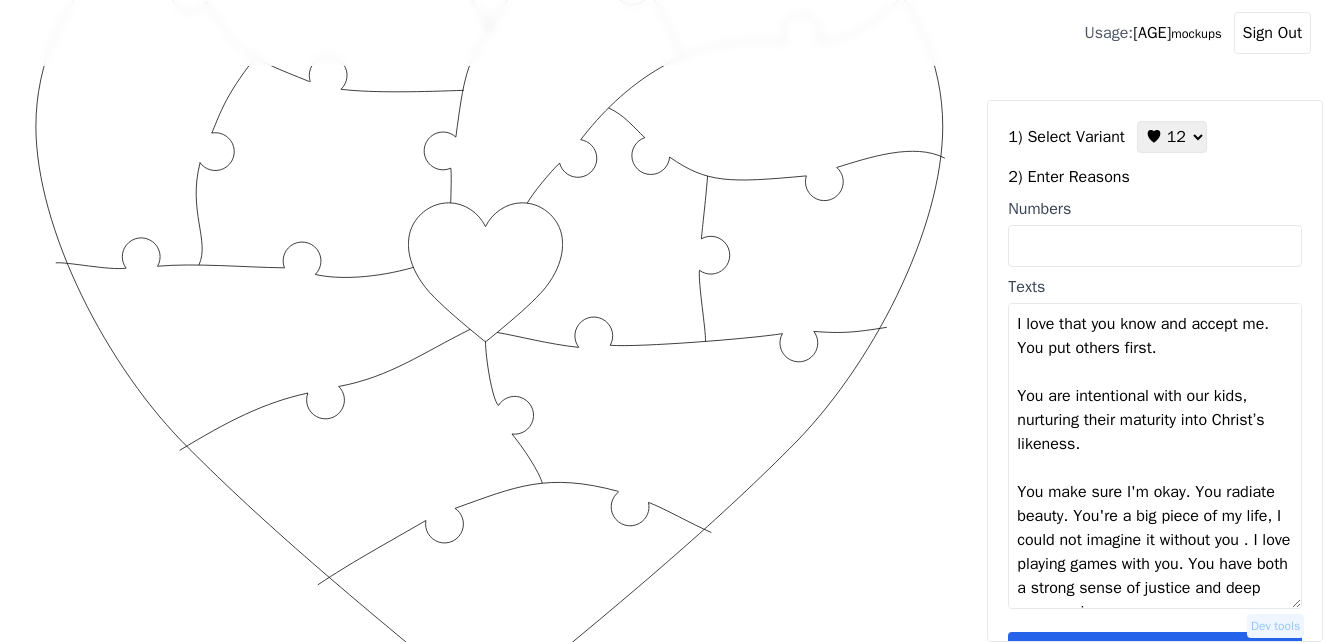 scroll, scrollTop: 100, scrollLeft: 0, axis: vertical 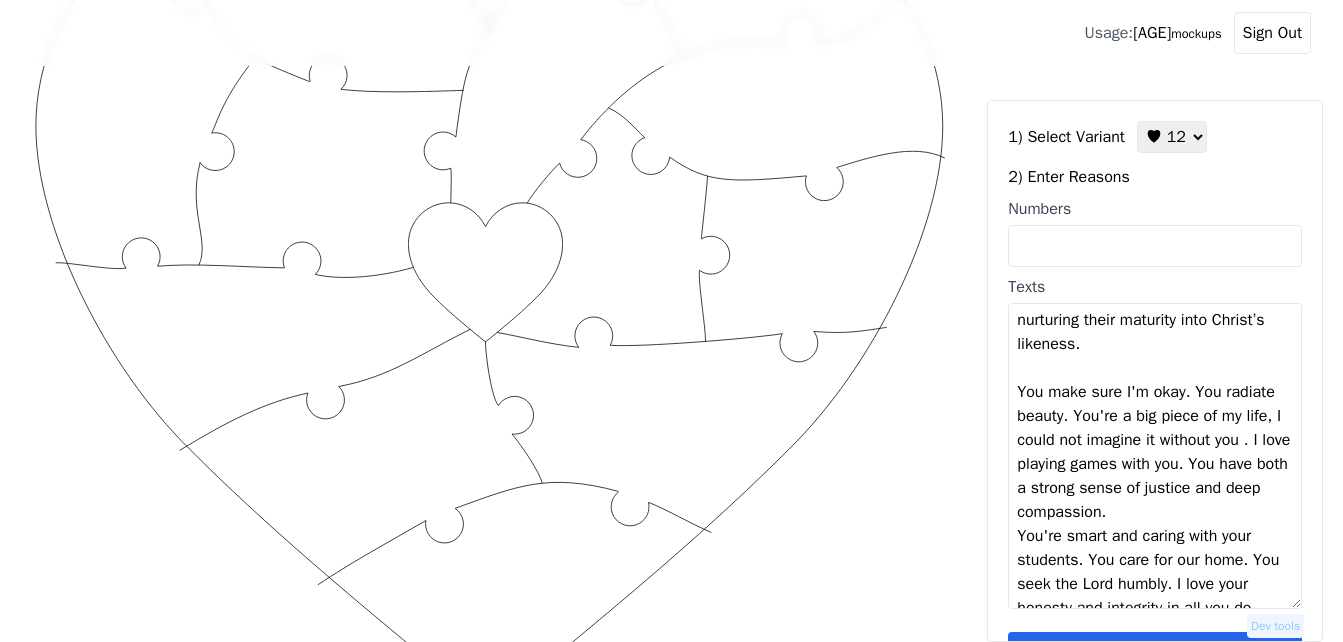 click on "I love that you know and accept me. You put others first.
You are intentional with our kids, nurturing their maturity into Christ’s likeness.
You make sure I'm okay. You radiate beauty. You're a big piece of my life, I could not imagine it without you . I love playing games with you. You have both a strong sense of justice and deep compassion.
You're smart and caring with your students. You care for our home. You seek the Lord humbly. I love your honesty and integrity in all you do." at bounding box center [1155, 456] 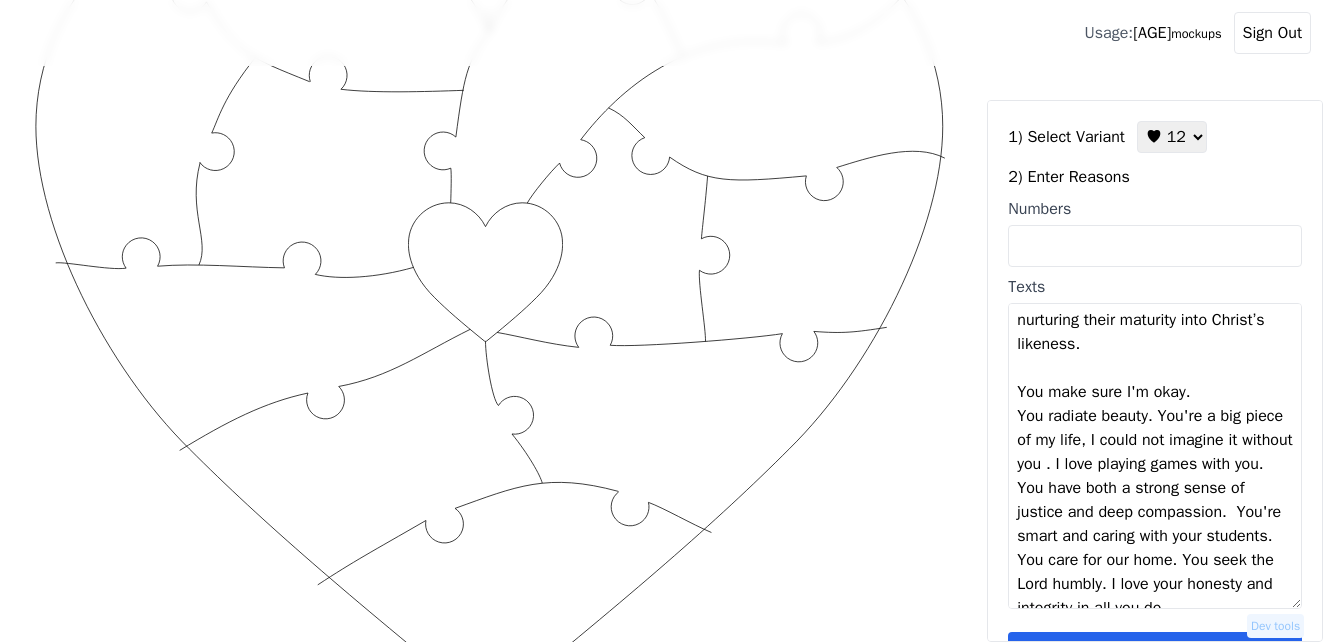 click on "I love that you know and accept me.
You put others first.
You are intentional with our kids, nurturing their maturity into Christ’s likeness.
You make sure I'm okay.
You radiate beauty. You're a big piece of my life, I could not imagine it without you . I love playing games with you. You have both a strong sense of justice and deep compassion.  You're smart and caring with your students. You care for our home. You seek the Lord humbly. I love your honesty and integrity in all you do." at bounding box center (1155, 456) 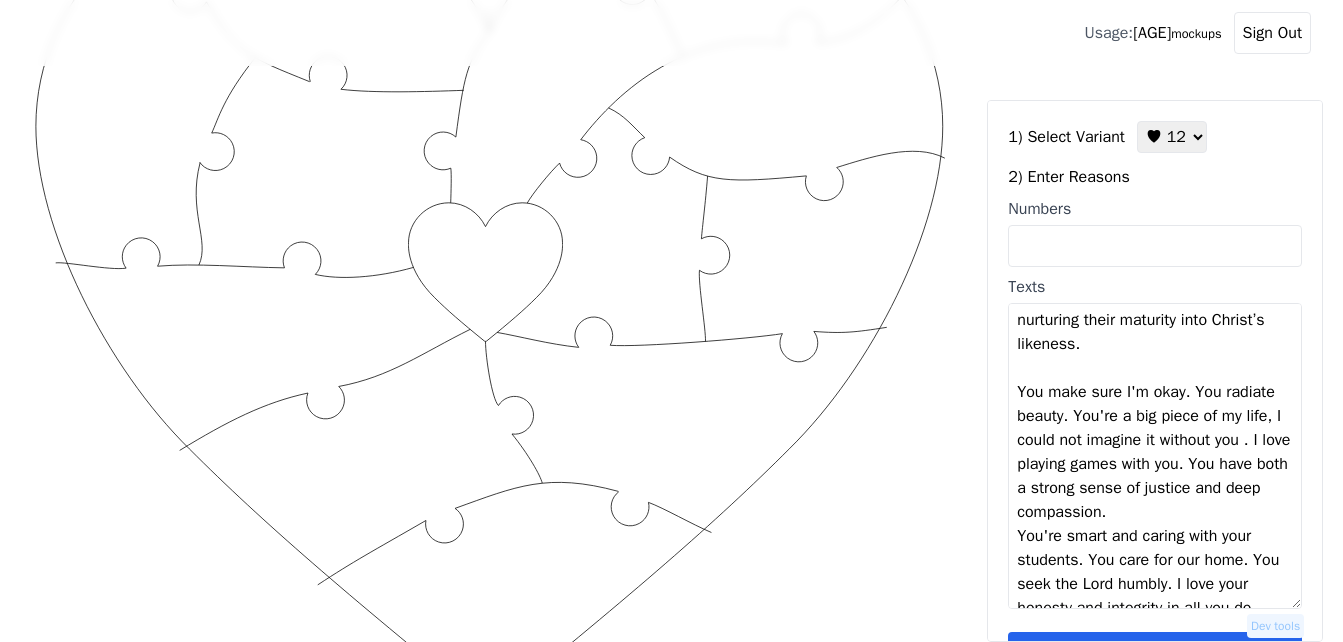 click on "I love that you know and accept me. You put others first.
You are intentional with our kids, nurturing their maturity into Christ’s likeness.
You make sure I'm okay. You radiate beauty. You're a big piece of my life, I could not imagine it without you . I love playing games with you. You have both a strong sense of justice and deep compassion.
You're smart and caring with your students. You care for our home. You seek the Lord humbly. I love your honesty and integrity in all you do." at bounding box center [1155, 456] 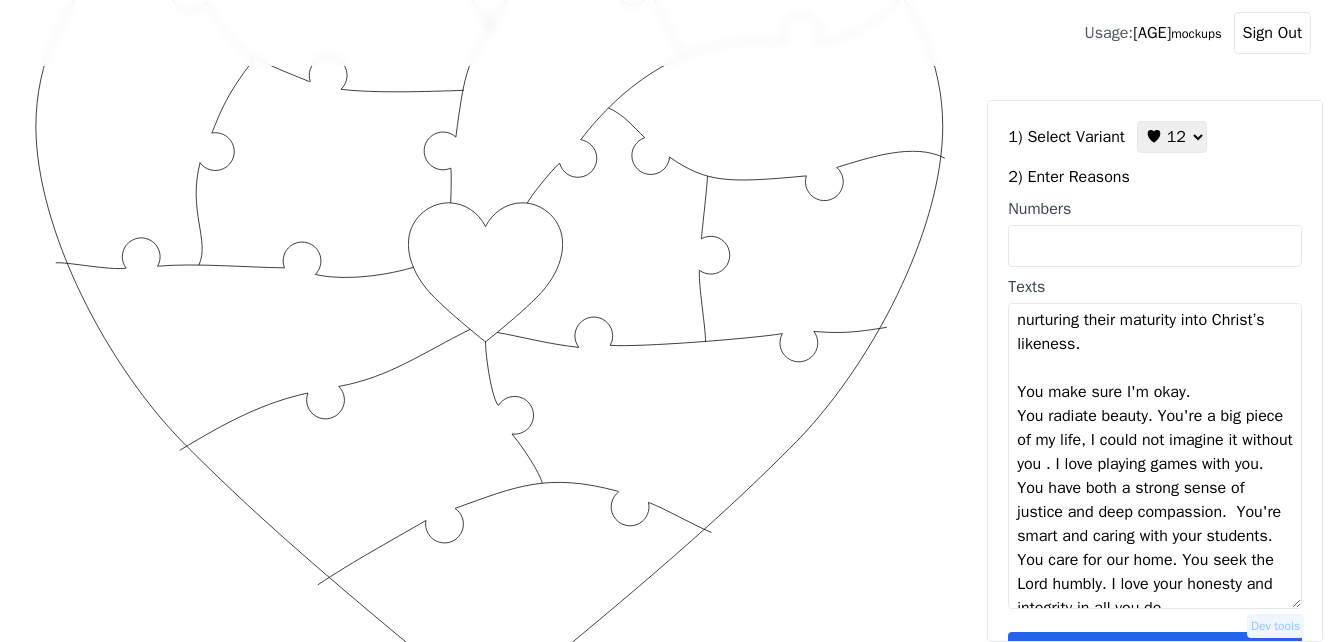click on "I love that you know and accept me.
You put others first.
You are intentional with our kids, nurturing their maturity into Christ’s likeness.
You make sure I'm okay.
You radiate beauty. You're a big piece of my life, I could not imagine it without you . I love playing games with you. You have both a strong sense of justice and deep compassion.  You're smart and caring with your students. You care for our home. You seek the Lord humbly. I love your honesty and integrity in all you do." at bounding box center (1155, 456) 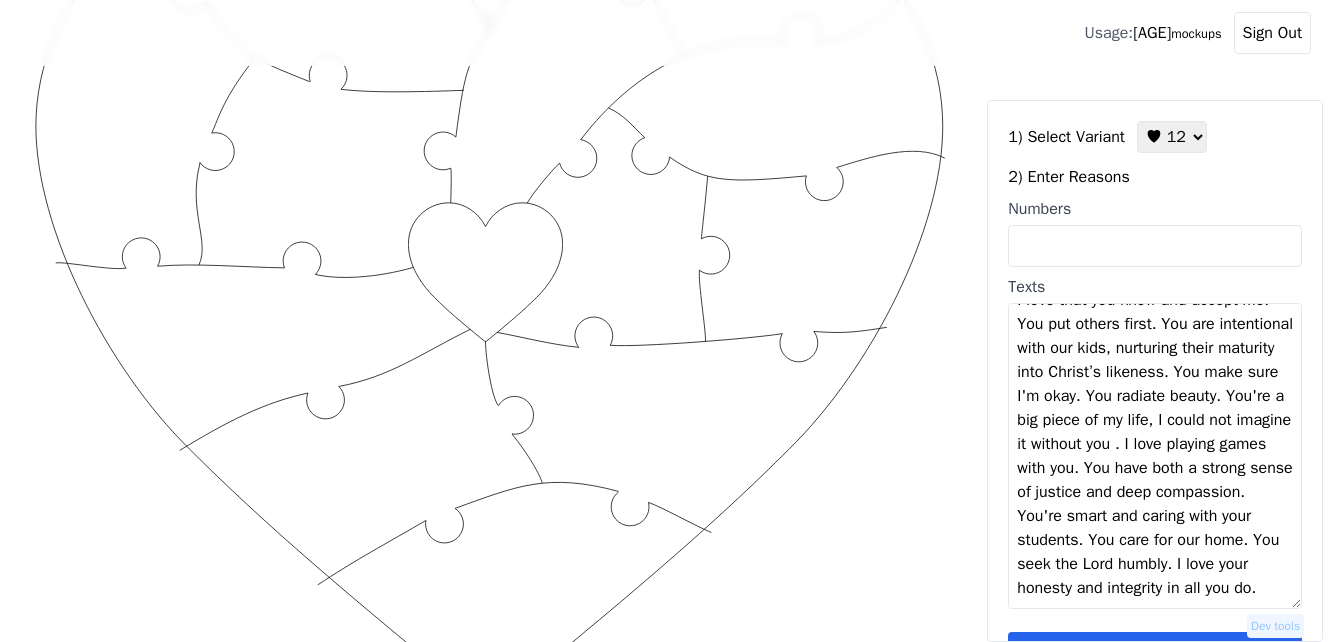 scroll, scrollTop: 200, scrollLeft: 0, axis: vertical 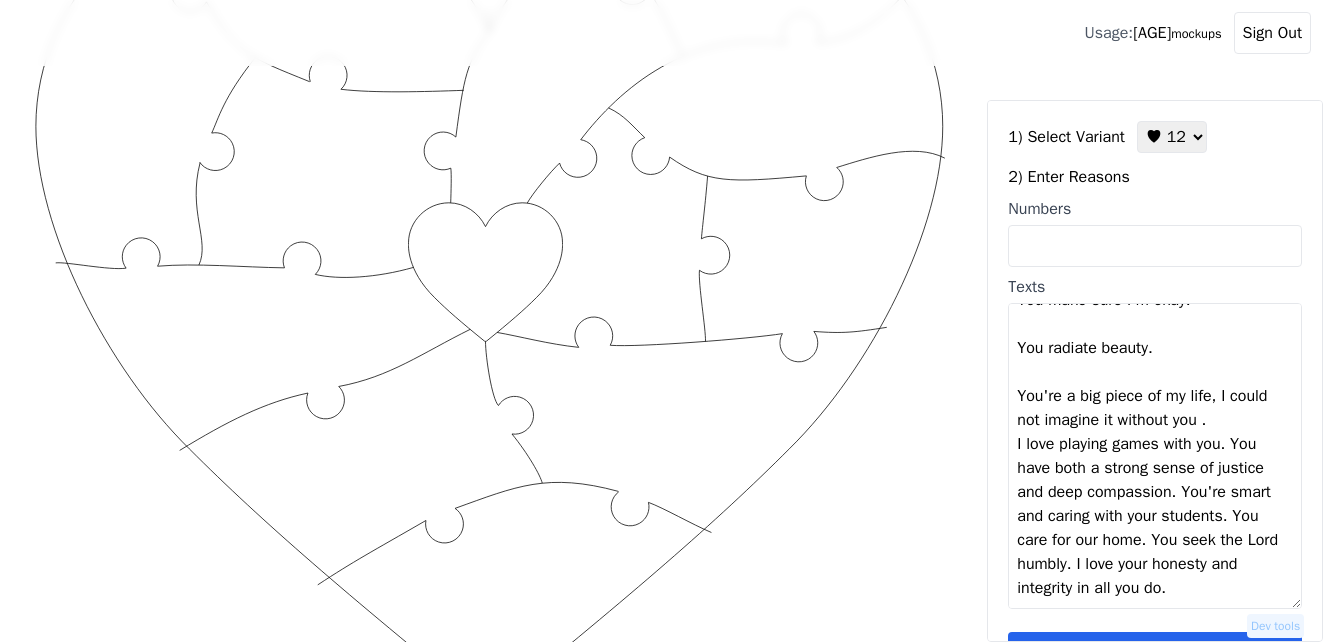 click on "I love that you know and accept me. You put others first.
You are intentional with our kids, nurturing their maturity into Christ’s likeness.
You make sure I'm okay.
You radiate beauty.
You're a big piece of my life, I could not imagine it without you .
I love playing games with you. You have both a strong sense of justice and deep compassion. You're smart and caring with your students. You care for our home. You seek the Lord humbly. I love your honesty and integrity in all you do." at bounding box center (1155, 456) 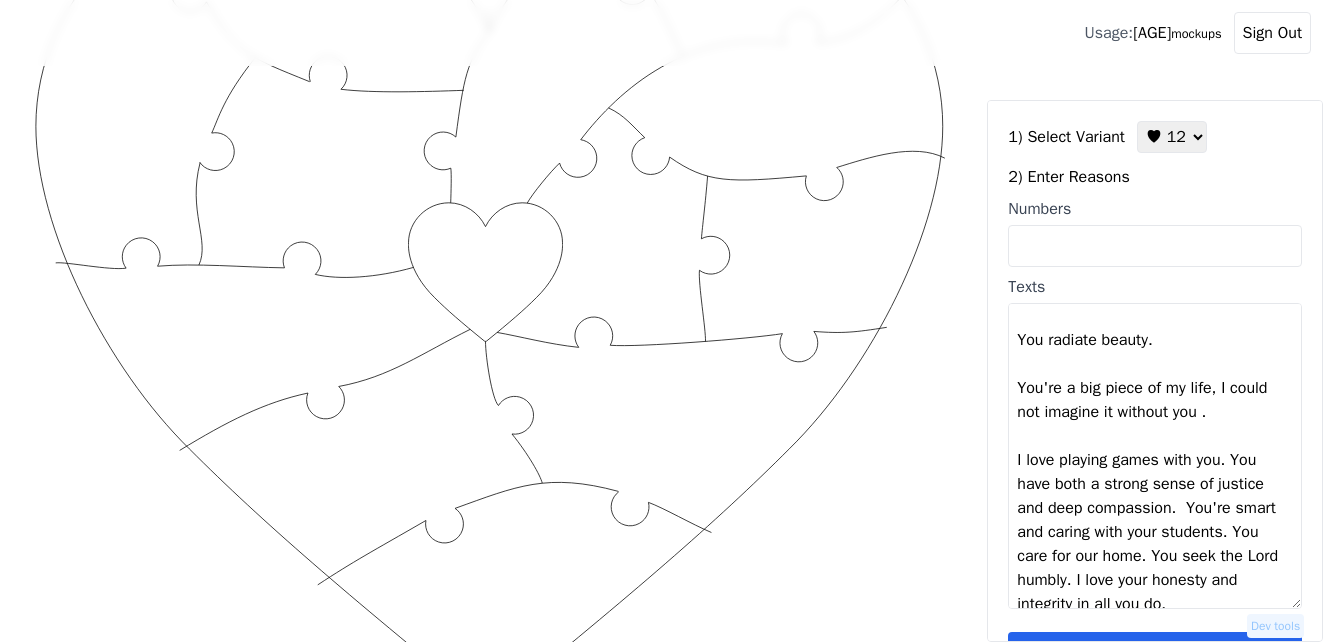 click on "I love that you know and accept me.
You put others first.
You are intentional with our kids, nurturing their maturity into Christ’s likeness.
You make sure I'm okay.
You radiate beauty.
You're a big piece of my life, I could not imagine it without you .
I love playing games with you. You have both a strong sense of justice and deep compassion.  You're smart and caring with your students. You care for our home. You seek the Lord humbly. I love your honesty and integrity in all you do." at bounding box center (1155, 456) 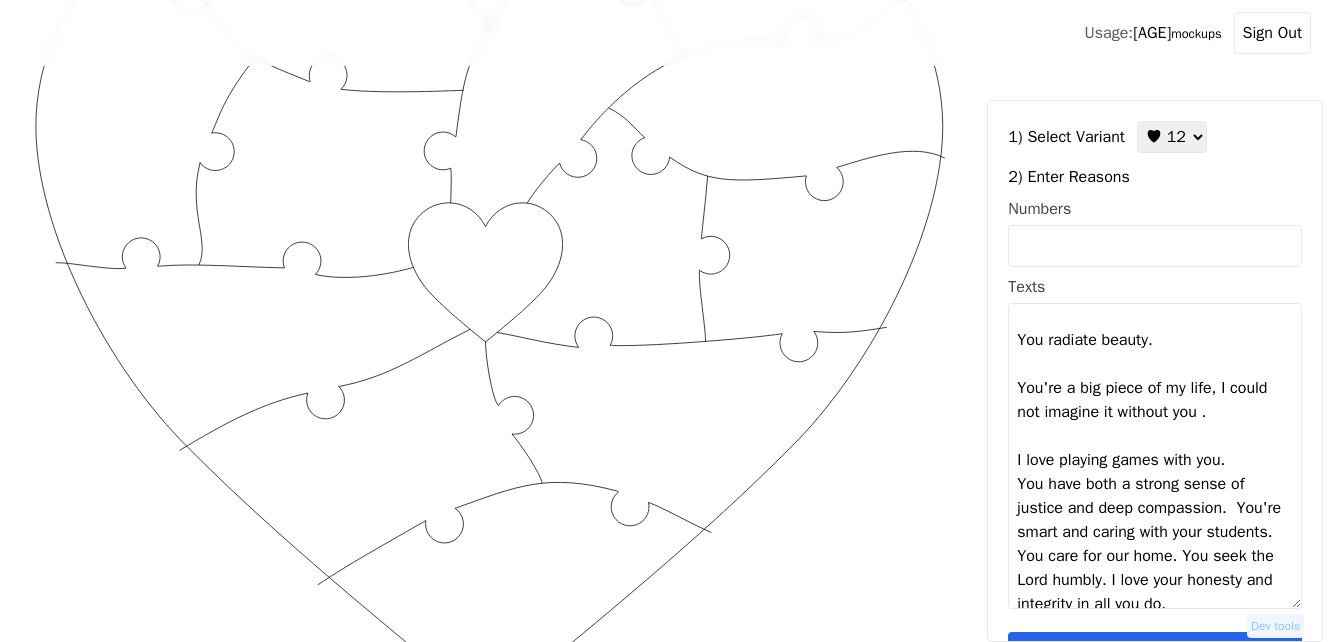 click on "I love that you know and accept me.
You put others first.
You are intentional with our kids, nurturing their maturity into Christ’s likeness.
You make sure I'm okay.
You radiate beauty.
You're a big piece of my life, I could not imagine it without you .
I love playing games with you.
You have both a strong sense of justice and deep compassion.  You're smart and caring with your students. You care for our home. You seek the Lord humbly. I love your honesty and integrity in all you do." at bounding box center [1155, 456] 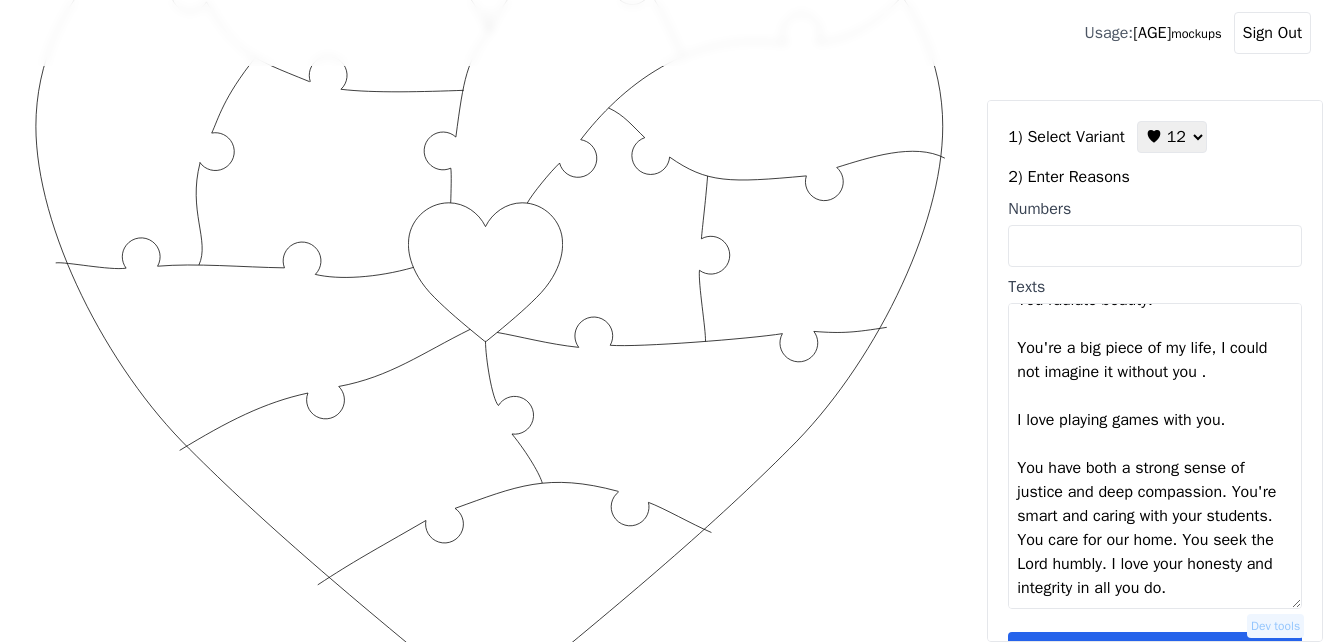 scroll, scrollTop: 288, scrollLeft: 0, axis: vertical 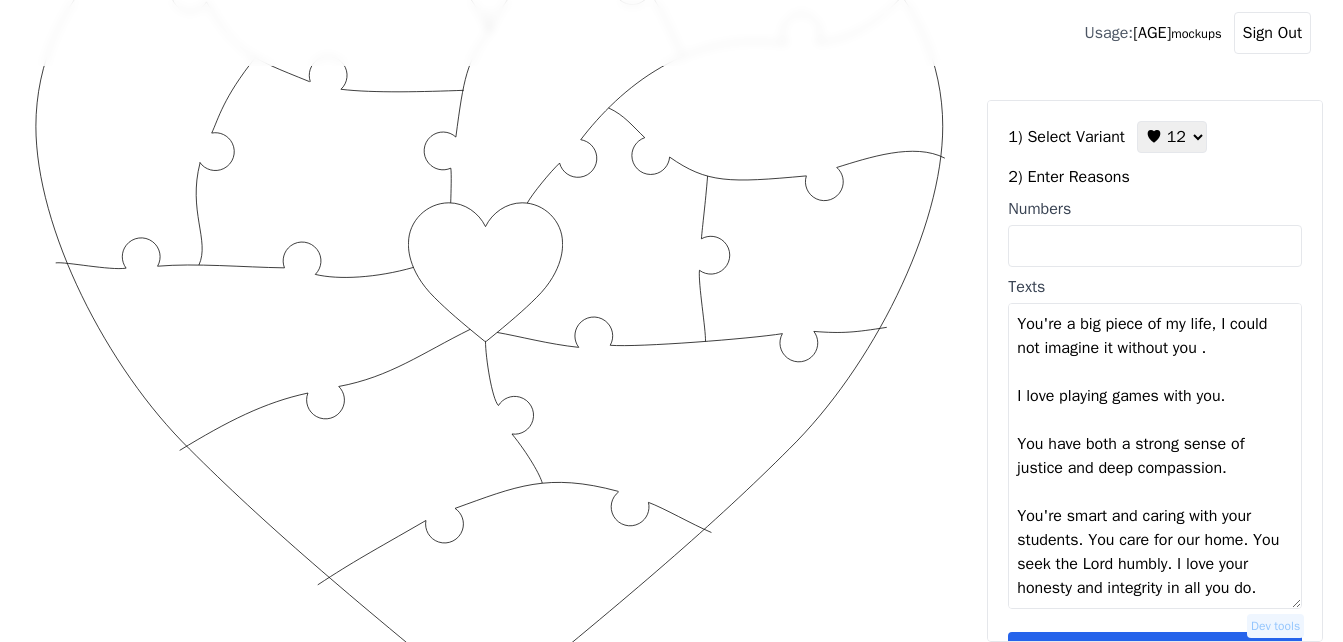 click on "I love that you know and accept me. You put others first.
You are intentional with our kids, nurturing their maturity into Christ’s likeness.
You make sure I'm okay.
You radiate beauty.
You're a big piece of my life, I could not imagine it without you .
I love playing games with you.
You have both a strong sense of justice and deep compassion.
You're smart and caring with your students. You care for our home. You seek the Lord humbly. I love your honesty and integrity in all you do." at bounding box center [1155, 456] 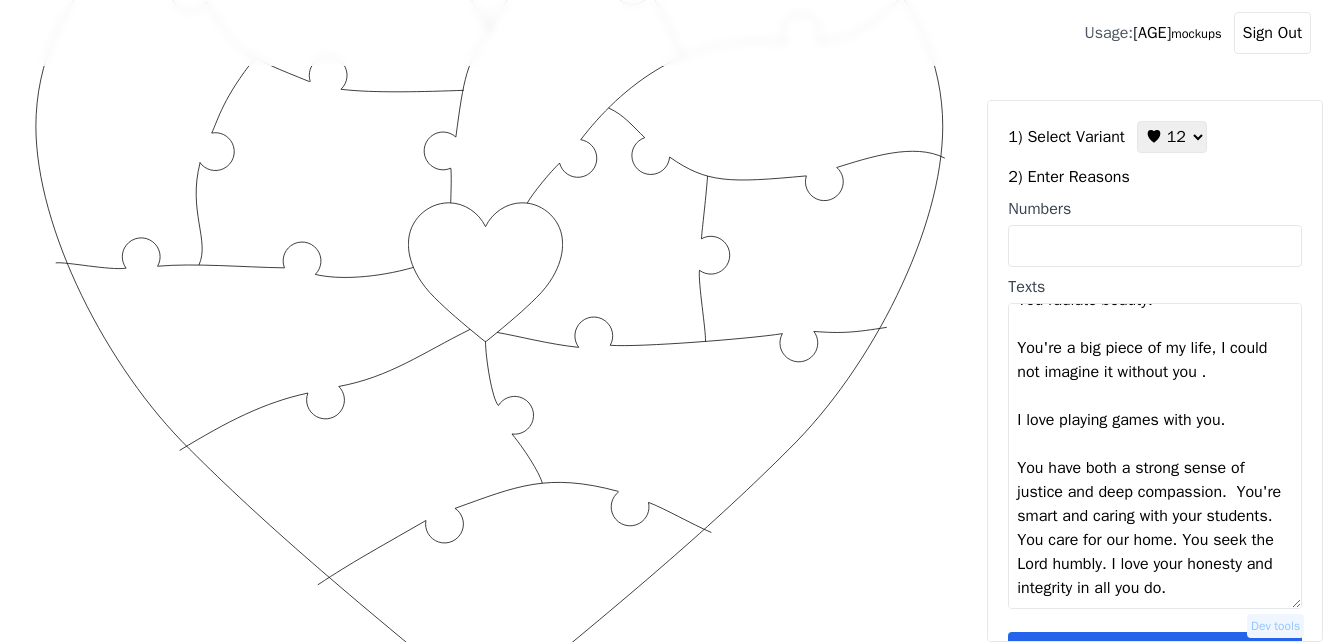 click on "I love that you know and accept me.
You put others first.
You are intentional with our kids, nurturing their maturity into Christ’s likeness.
You make sure I'm okay.
You radiate beauty.
You're a big piece of my life, I could not imagine it without you .
I love playing games with you.
You have both a strong sense of justice and deep compassion.  You're smart and caring with your students. You care for our home. You seek the Lord humbly. I love your honesty and integrity in all you do." at bounding box center [1155, 456] 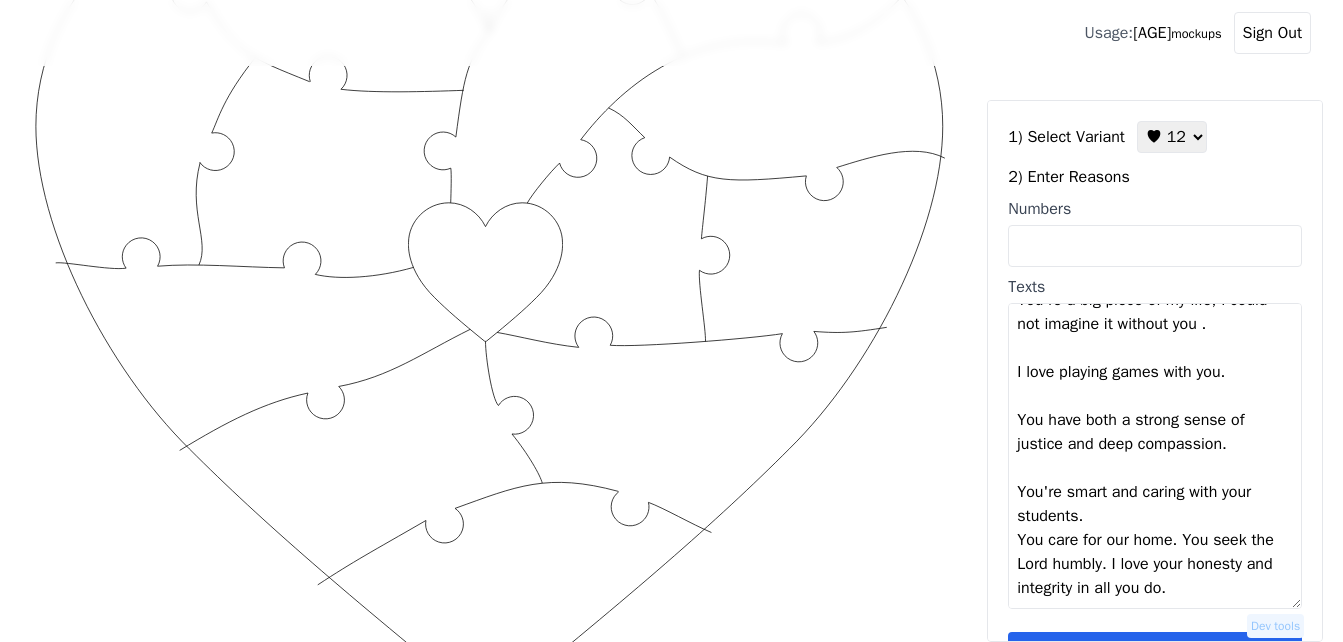 click on "I love that you know and accept me.
You put others first.
You are intentional with our kids, nurturing their maturity into Christ’s likeness.
You make sure I'm okay.
You radiate beauty.
You're a big piece of my life, I could not imagine it without you .
I love playing games with you.
You have both a strong sense of justice and deep compassion.
You're smart and caring with your students.
You care for our home. You seek the Lord humbly. I love your honesty and integrity in all you do." at bounding box center [1155, 456] 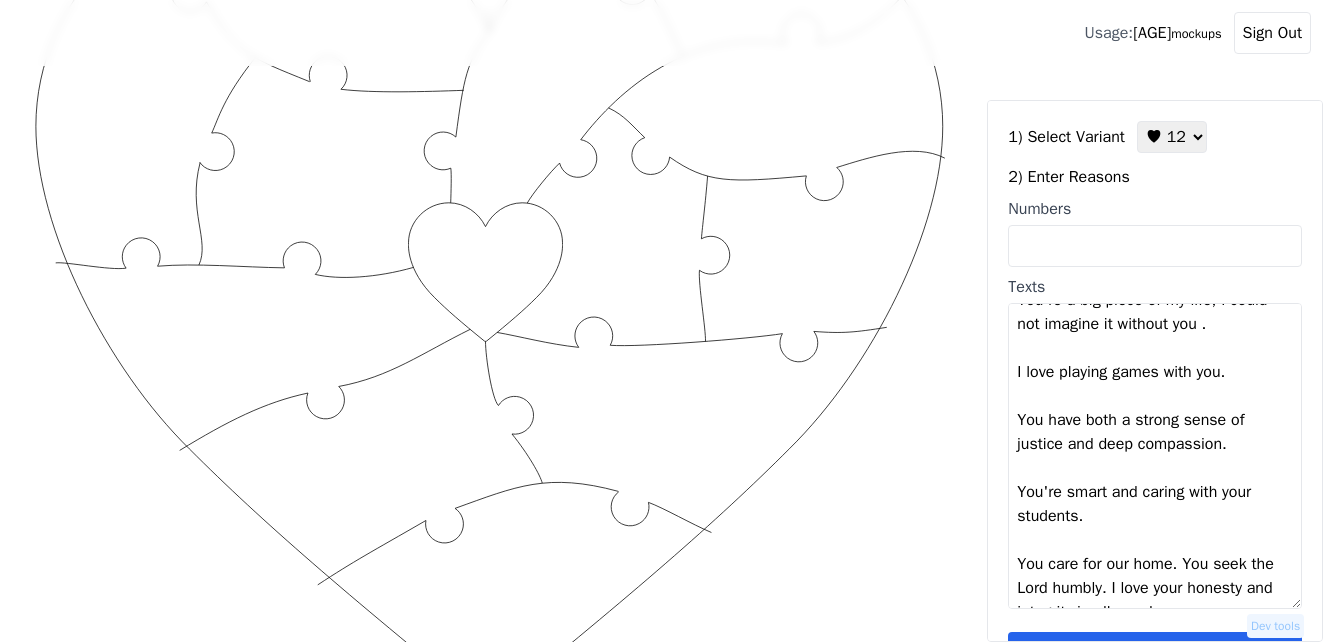scroll, scrollTop: 336, scrollLeft: 0, axis: vertical 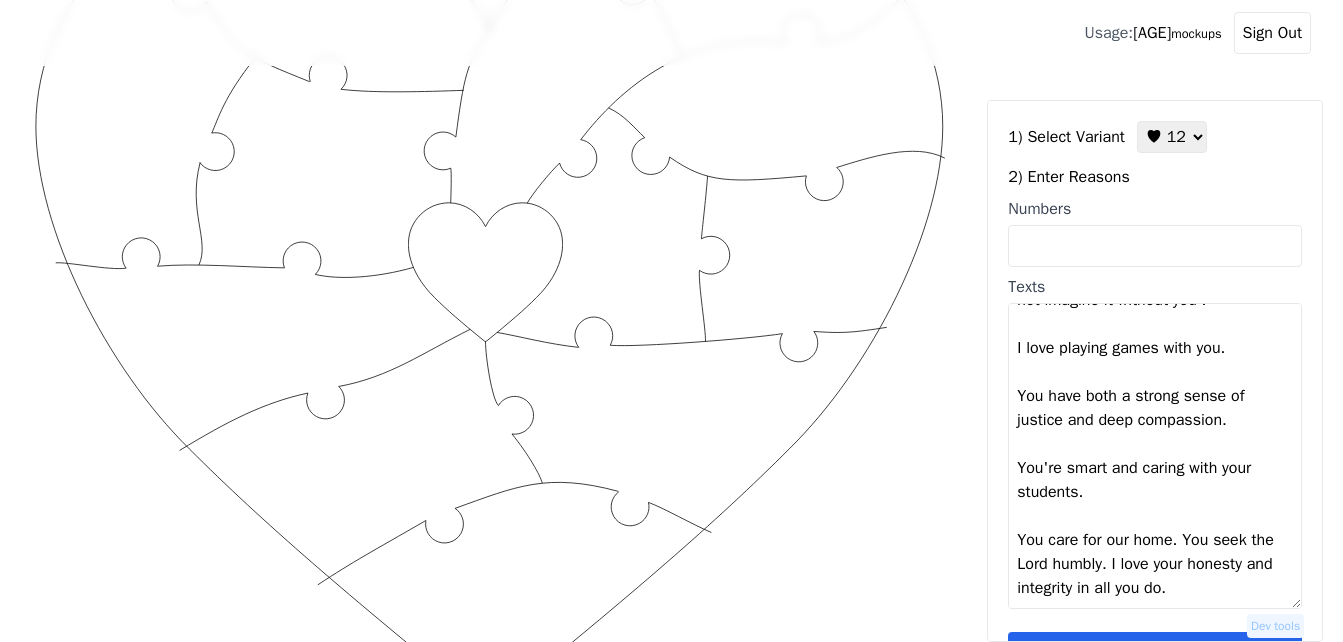 click on "I love that you know and accept me. You put others first.
You are intentional with our kids, nurturing their maturity into Christ’s likeness.
You make sure I'm okay.
You radiate beauty.
You're a big piece of my life, I could not imagine it without you .
I love playing games with you.
You have both a strong sense of justice and deep compassion.
You're smart and caring with your students.
You care for our home. You seek the Lord humbly. I love your honesty and integrity in all you do." at bounding box center [1155, 456] 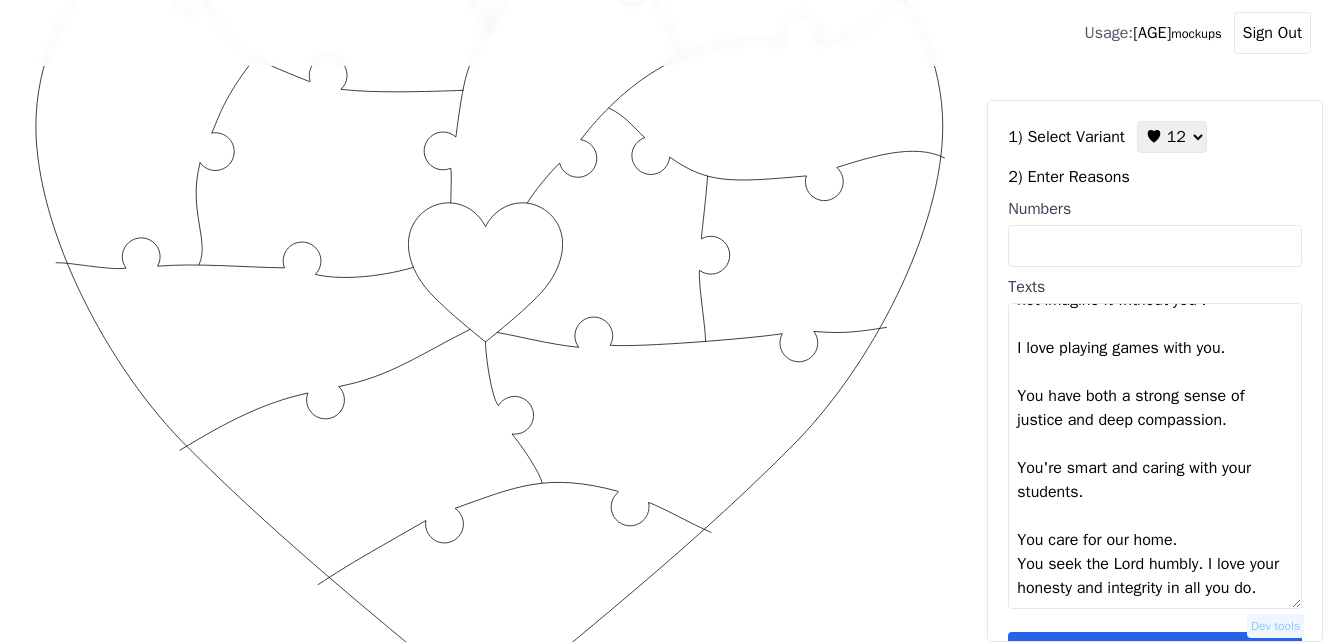 click on "I love that you know and accept me.
You put others first.
You are intentional with our kids, nurturing their maturity into Christ’s likeness.
You make sure I'm okay.
You radiate beauty.
You're a big piece of my life, I could not imagine it without you .
I love playing games with you.
You have both a strong sense of justice and deep compassion.
You're smart and caring with your students.
You care for our home.
You seek the Lord humbly. I love your honesty and integrity in all you do." at bounding box center [1155, 456] 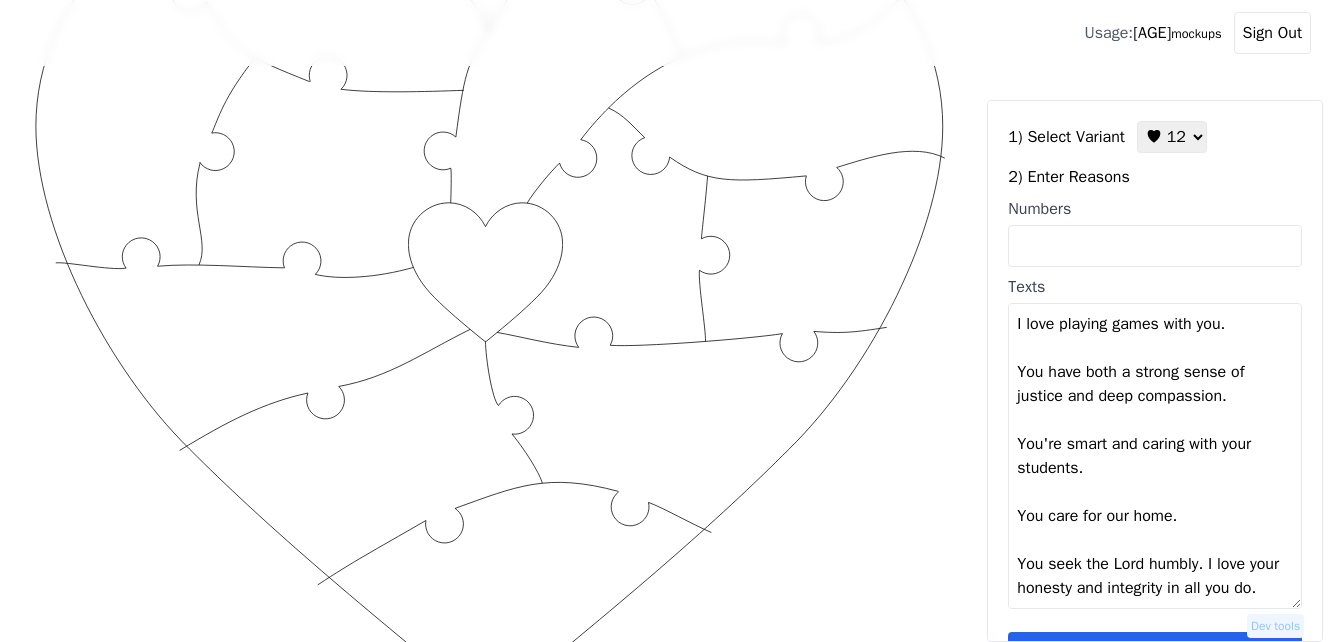click on "I love that you know and accept me.
You put others first.
You are intentional with our kids, nurturing their maturity into Christ’s likeness.
You make sure I'm okay.
You radiate beauty.
You're a big piece of my life, I could not imagine it without you .
I love playing games with you.
You have both a strong sense of justice and deep compassion.
You're smart and caring with your students.
You care for our home.
You seek the Lord humbly. I love your honesty and integrity in all you do." at bounding box center [1155, 456] 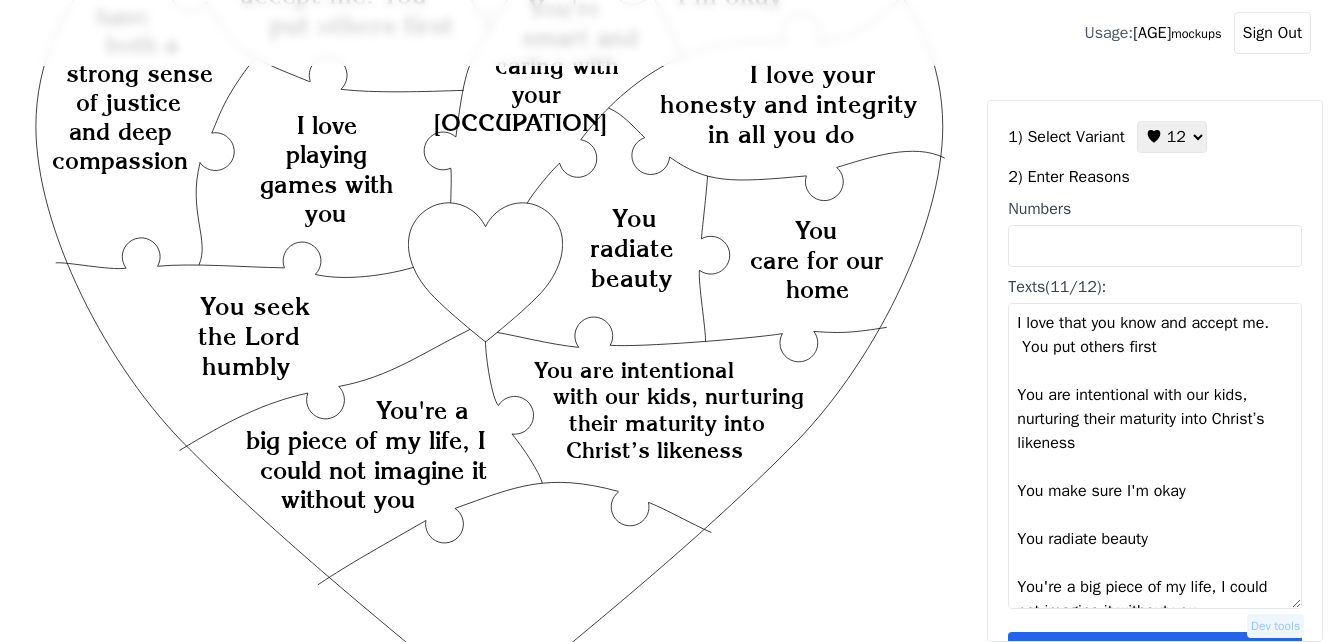 scroll, scrollTop: 0, scrollLeft: 0, axis: both 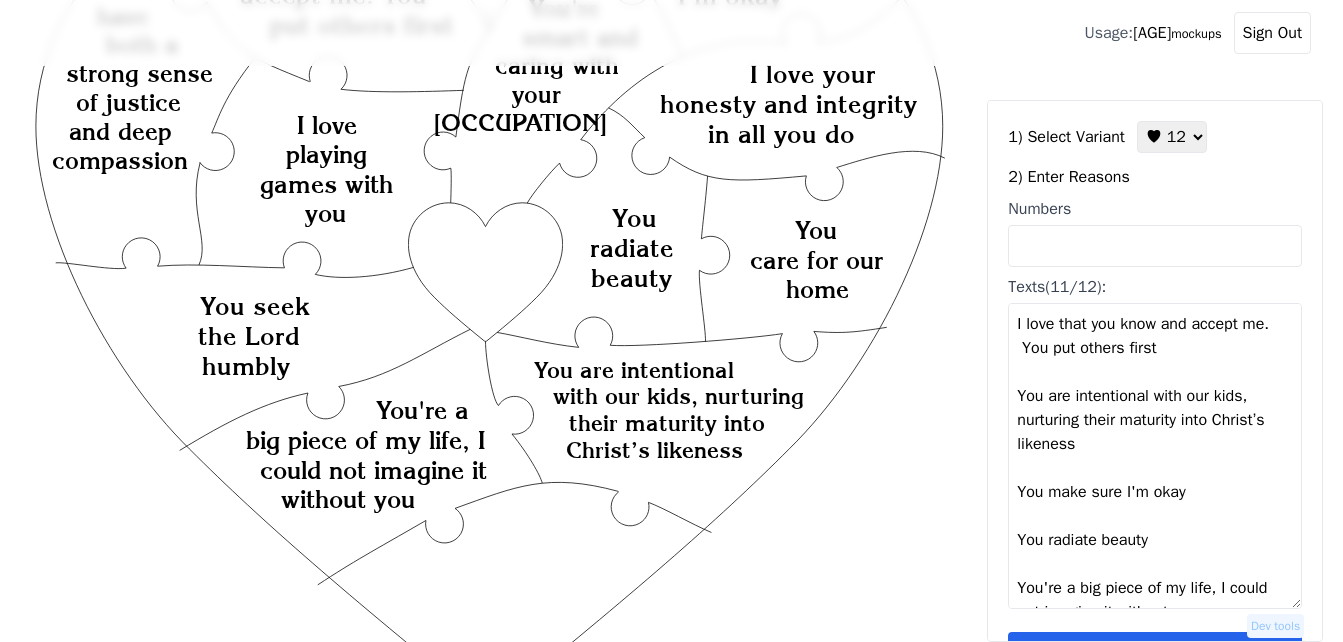 click on "I love that you know and accept me.
You put others first
You are intentional with our kids, nurturing their maturity into Christ’s likeness
You make sure I'm okay
You radiate beauty
You're a big piece of my life, I could not imagine it without you
I love playing games with you
You have both a strong sense of justice and deep compassion
You're smart and caring with your students
You care for our home
You seek the Lord humbly
I love your honesty and integrity in all you do" at bounding box center (1155, 456) 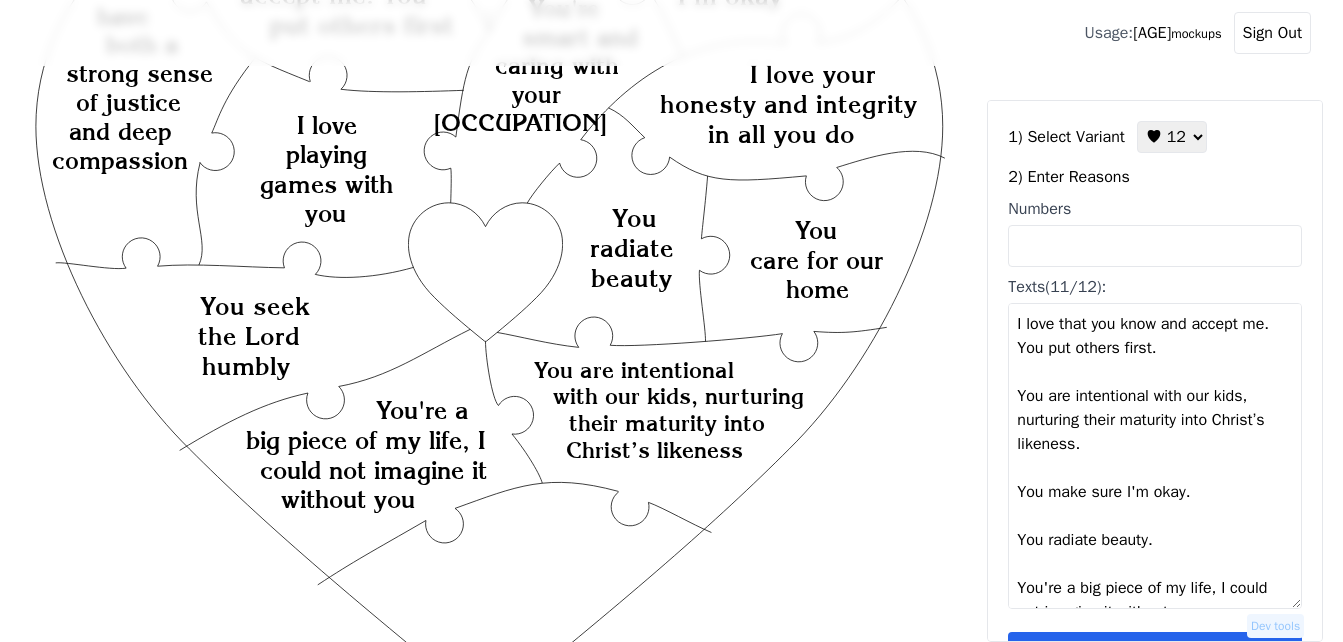 click on "I love that you know and accept me. You put others first.
You are intentional with our kids, nurturing their maturity into Christ’s likeness.
You make sure I'm okay.
You radiate beauty.
You're a big piece of my life, I could not imagine it without you
I love playing games with you.
You have both a strong sense of justice and deep compassion.
You're smart and caring with your students.
You care for our home. You seek the Lord humbly. I love your honesty and integrity in all you do." at bounding box center [1155, 456] 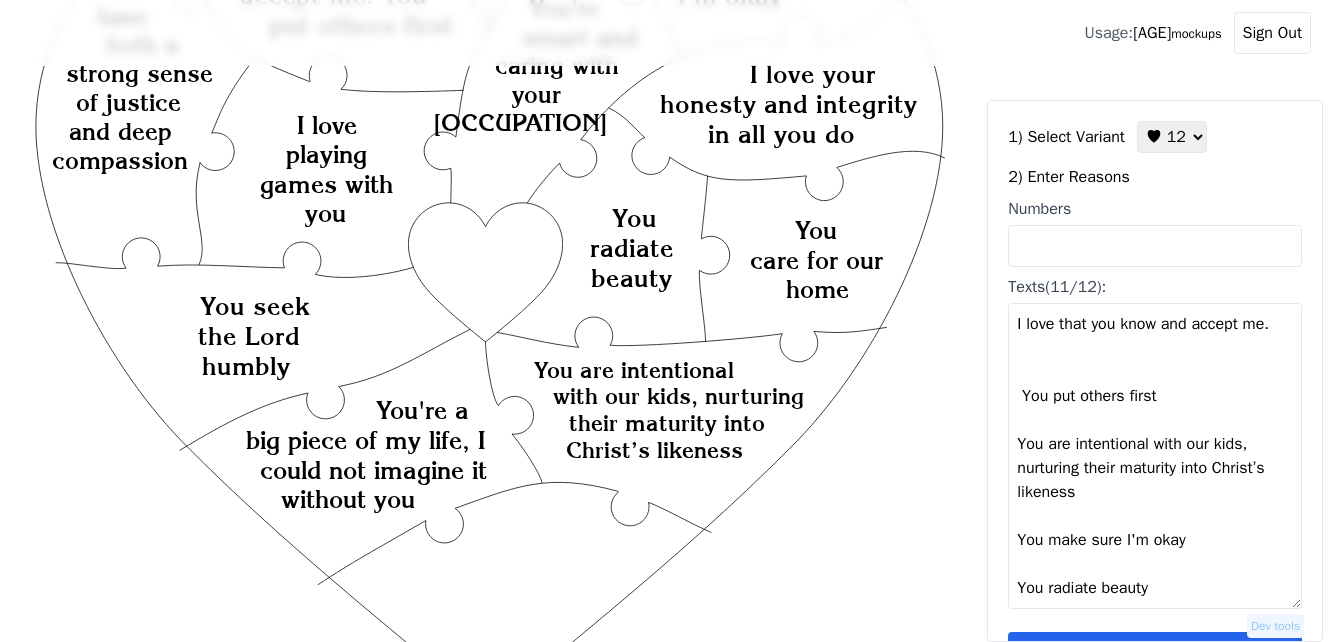 type on "I love that you know and accept me
You put others first
You are intentional with our kids, nurturing their maturity into Christ’s likeness
You make sure I'm okay
You radiate beauty
You're a big piece of my life, I could not imagine it without you
I love playing games with you
You have both a strong sense of justice and deep compassion
You're smart and caring with your students
You care for our home
You seek the Lord humbly
I love your honesty and integrity in all you do" 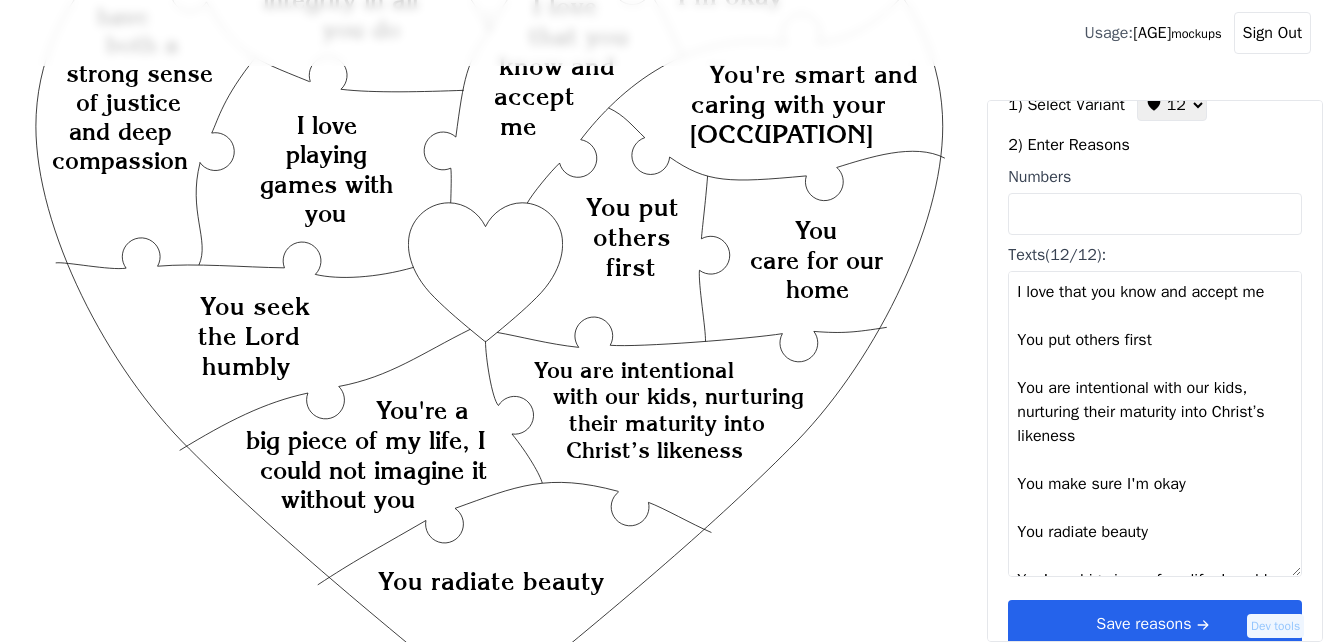 scroll, scrollTop: 60, scrollLeft: 0, axis: vertical 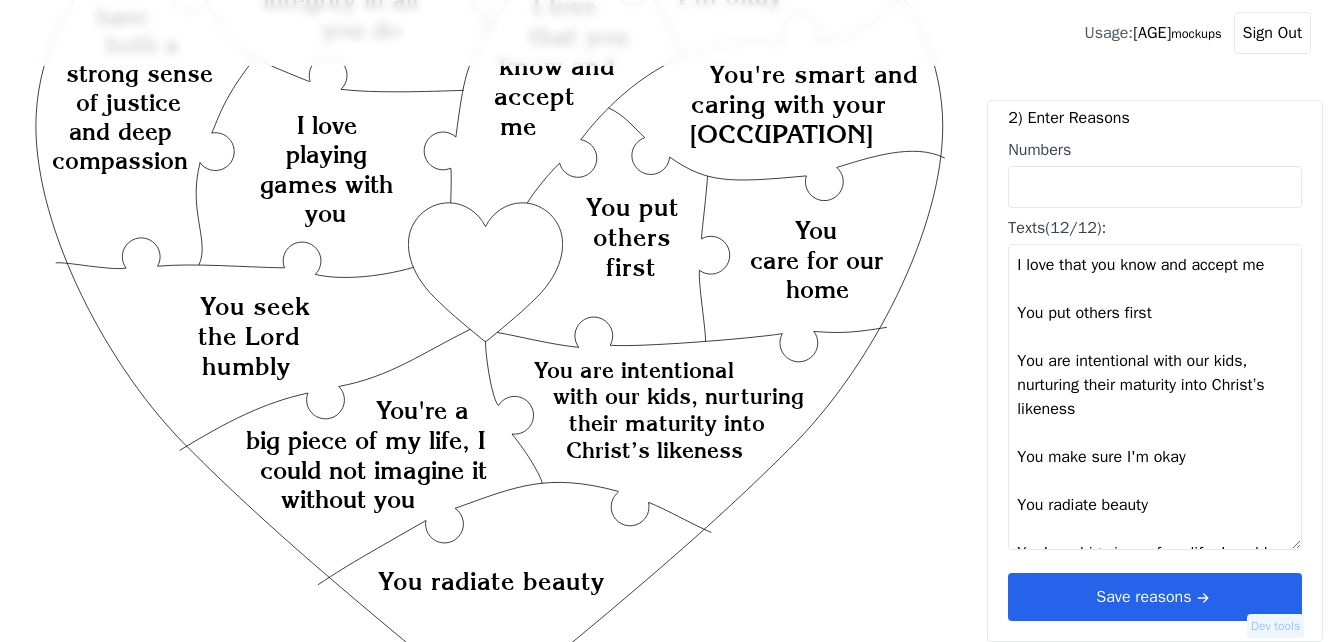 click on "Save reasons" at bounding box center (1155, 597) 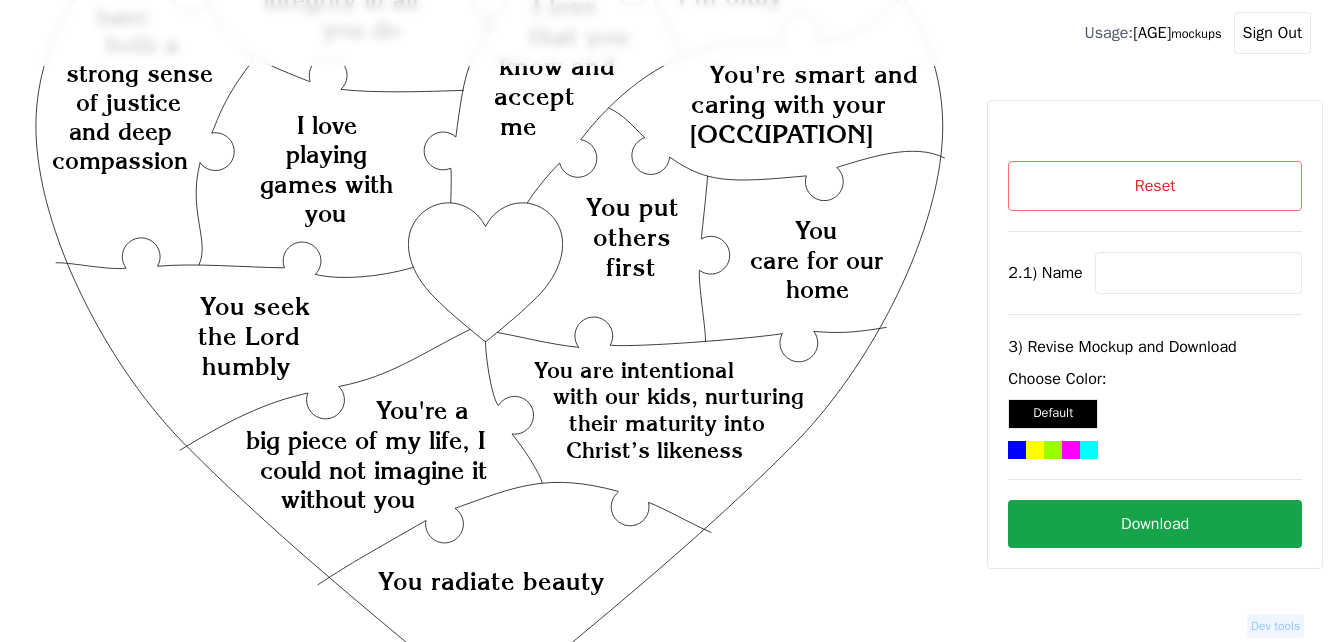 click at bounding box center [1198, 273] 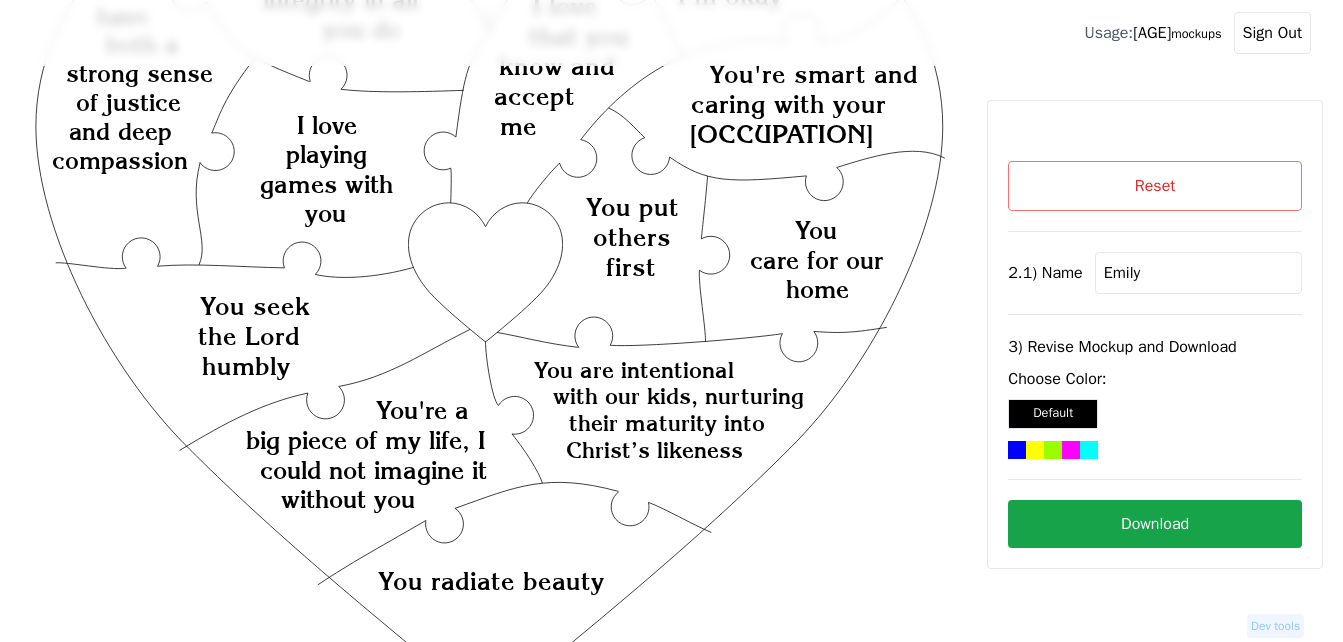 type on "Emily" 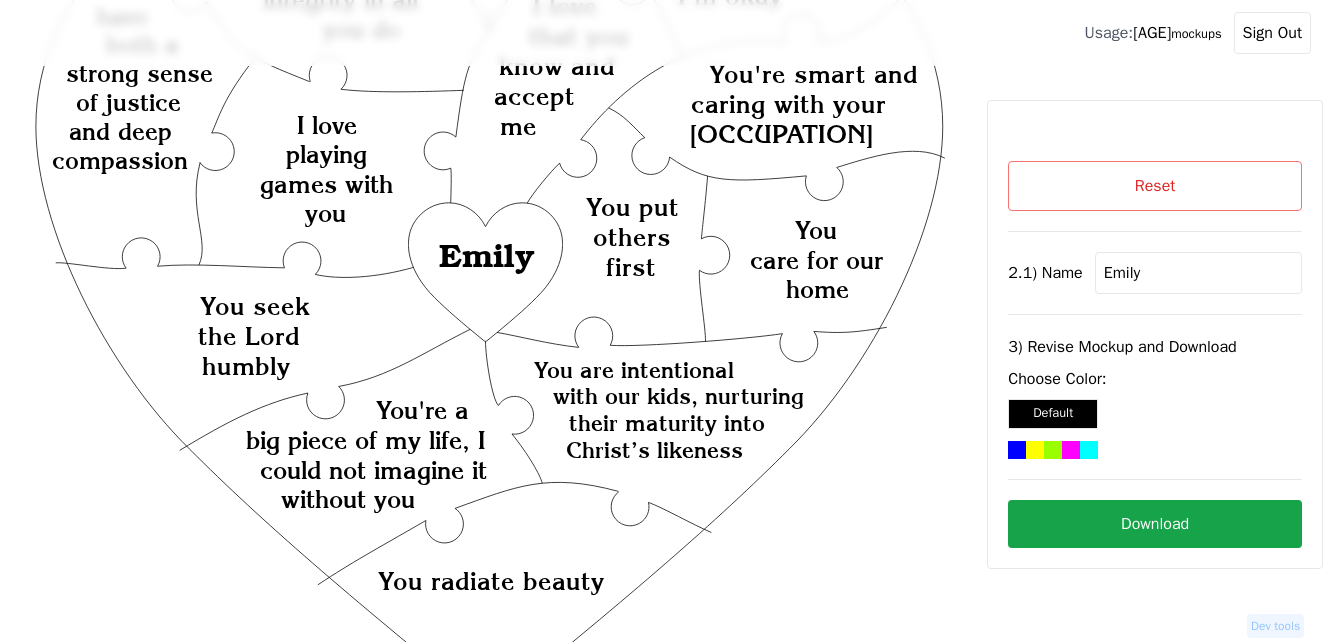 click 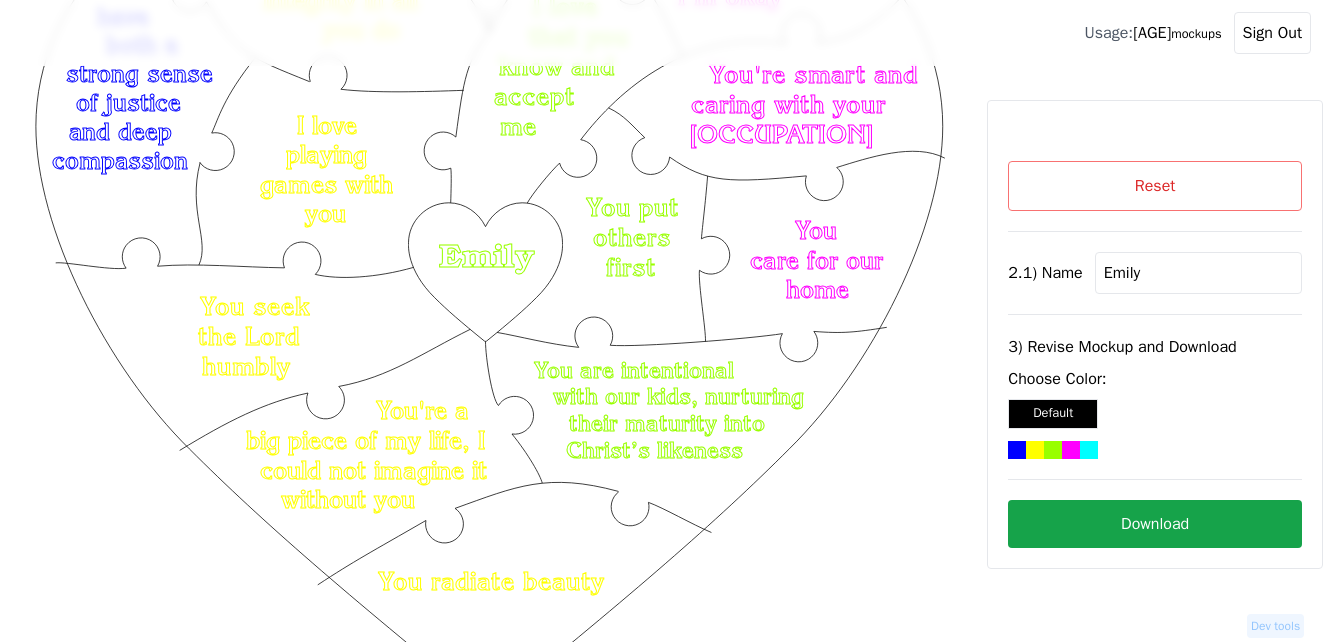 click on "Download" at bounding box center [1155, 524] 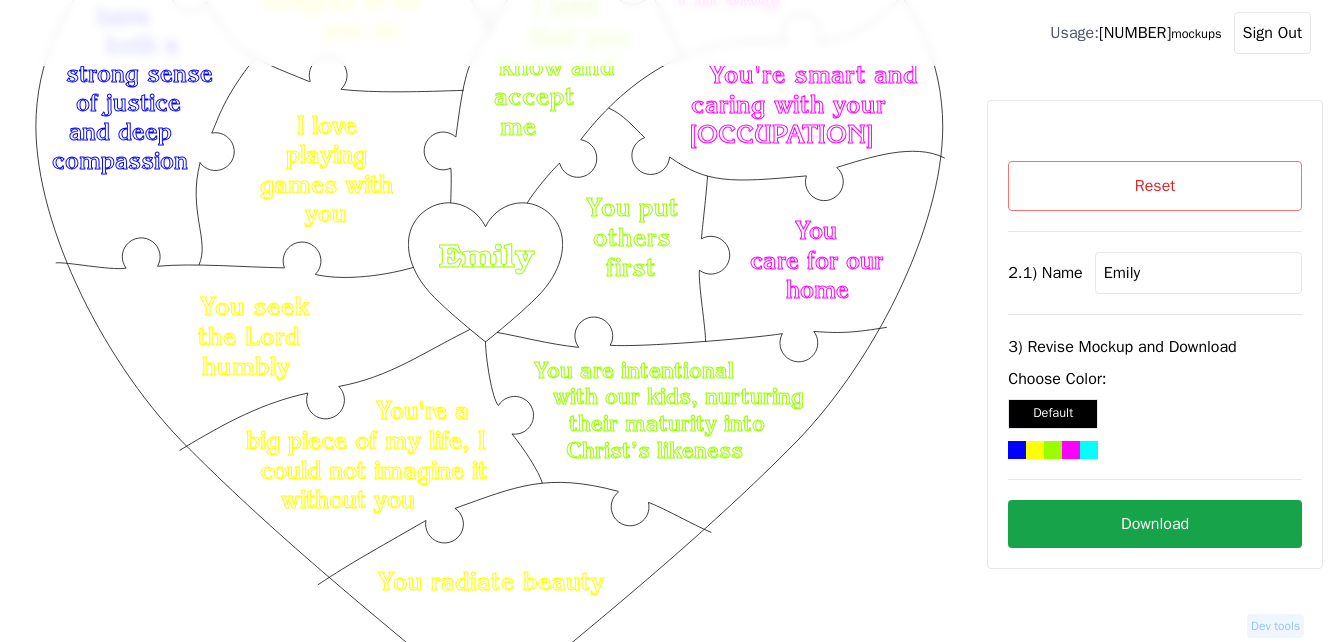 click on "Reset" at bounding box center (1155, 186) 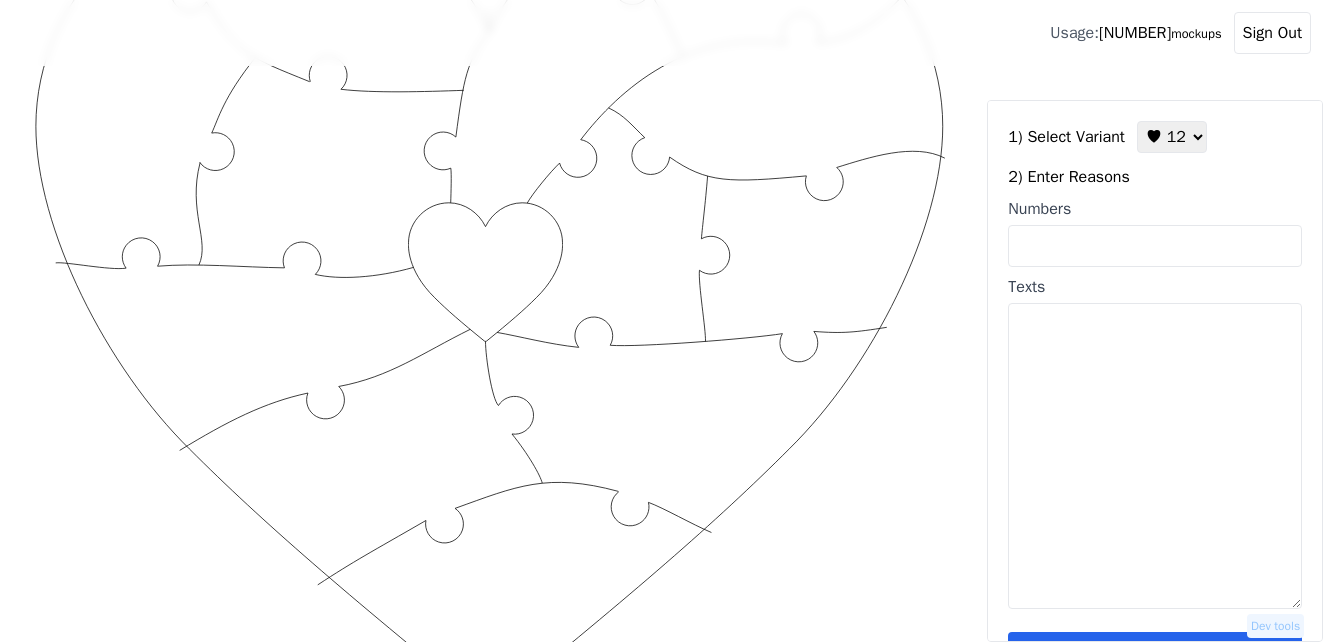 click on "Numbers" at bounding box center [1155, 246] 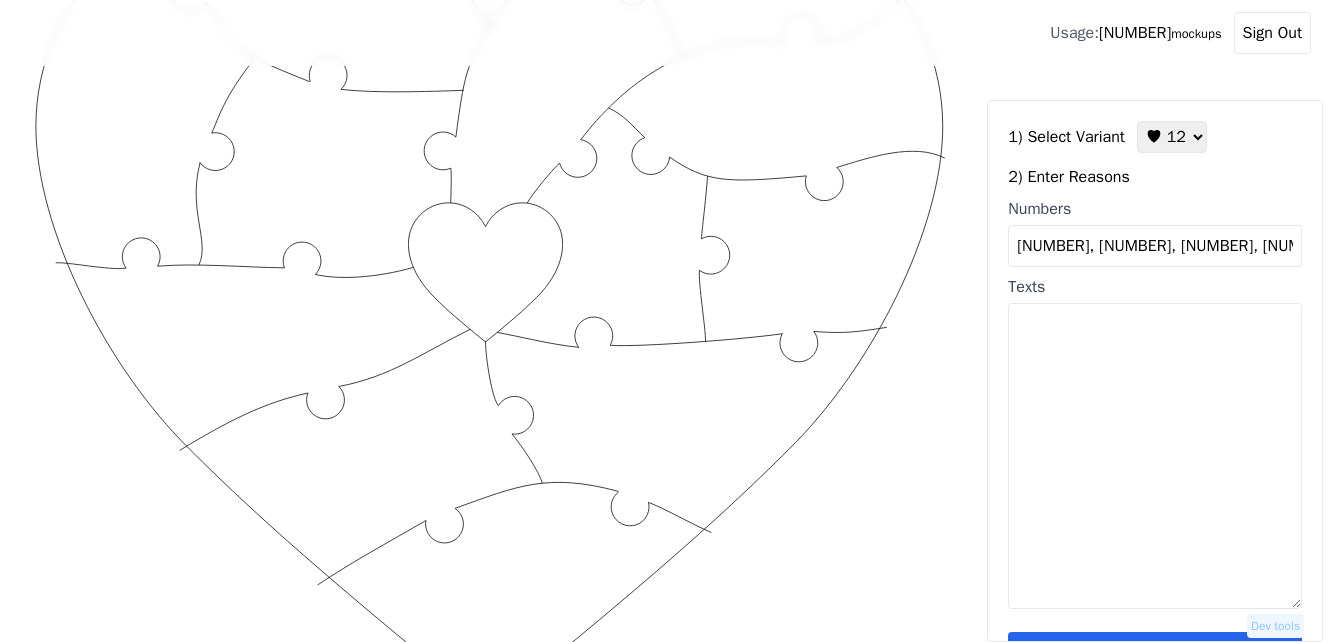 scroll, scrollTop: 0, scrollLeft: 11, axis: horizontal 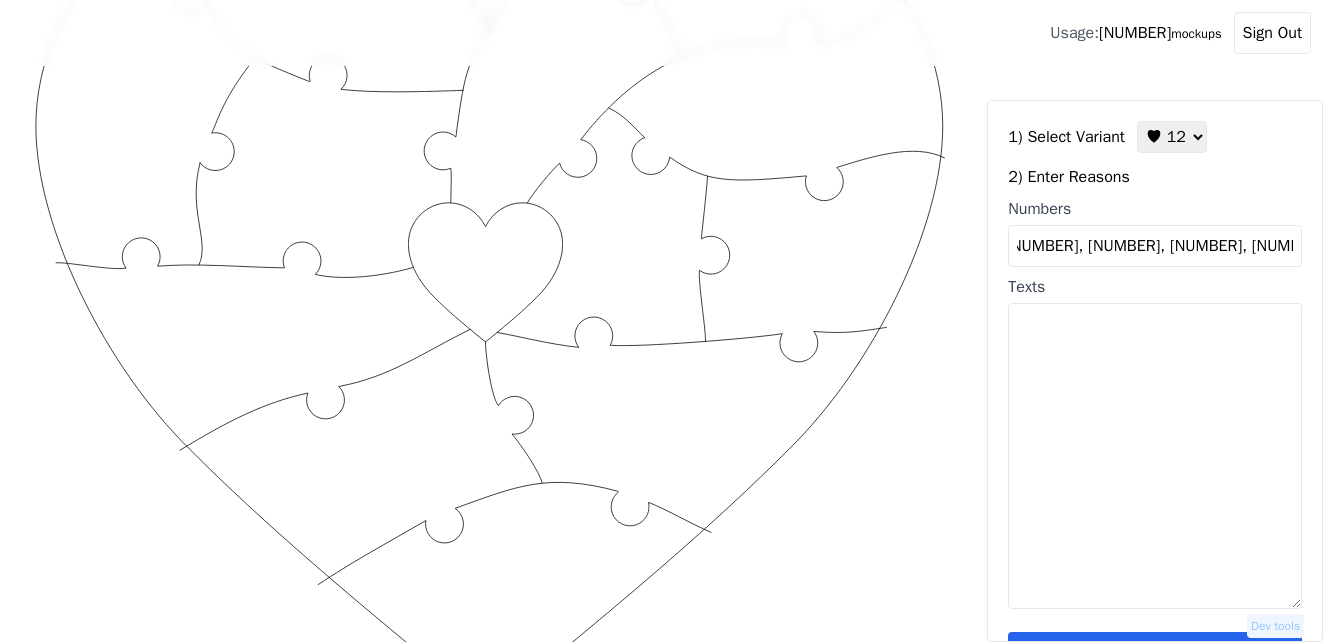 type on "[NUMBER], [NUMBER], [NUMBER], [NUMBER], [NUMBER], [NUMBER], [NUMBER], [NUMBER]." 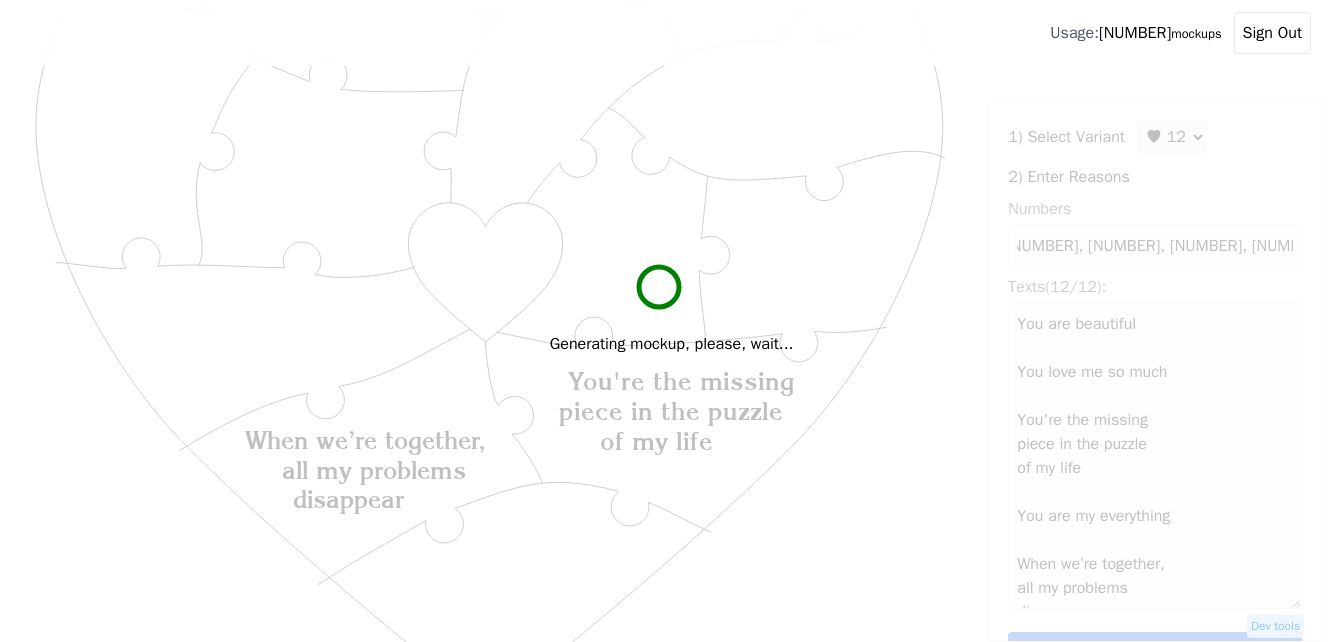 scroll, scrollTop: 0, scrollLeft: 0, axis: both 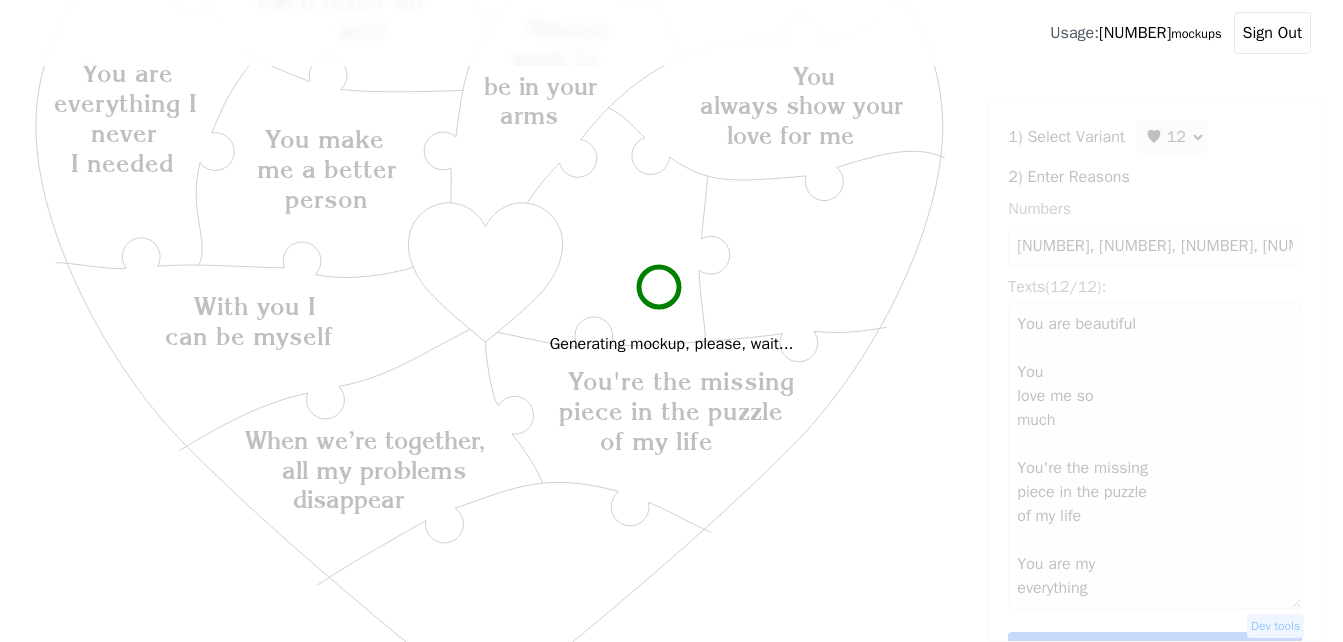 type on "You are
beautiful
You
love me so
much
You're the missing
piece in the puzzle
of my life
You are my
everything
When we’re together,
all my problems
disappear
With you I
can be myself
We understand
each other so
well
Always
want to
be in your
arms
You
always show your
love for me
You make
me a better
person
You're my person
You are
everything I
never knew
I needed" 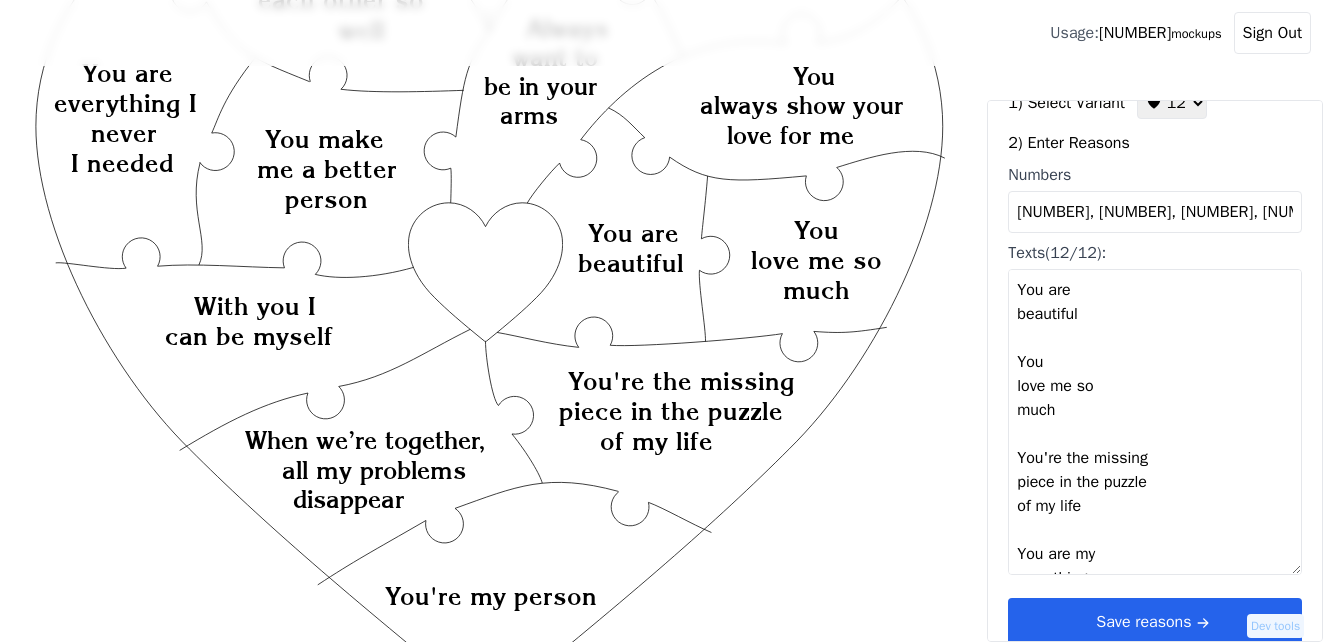 scroll, scrollTop: 60, scrollLeft: 0, axis: vertical 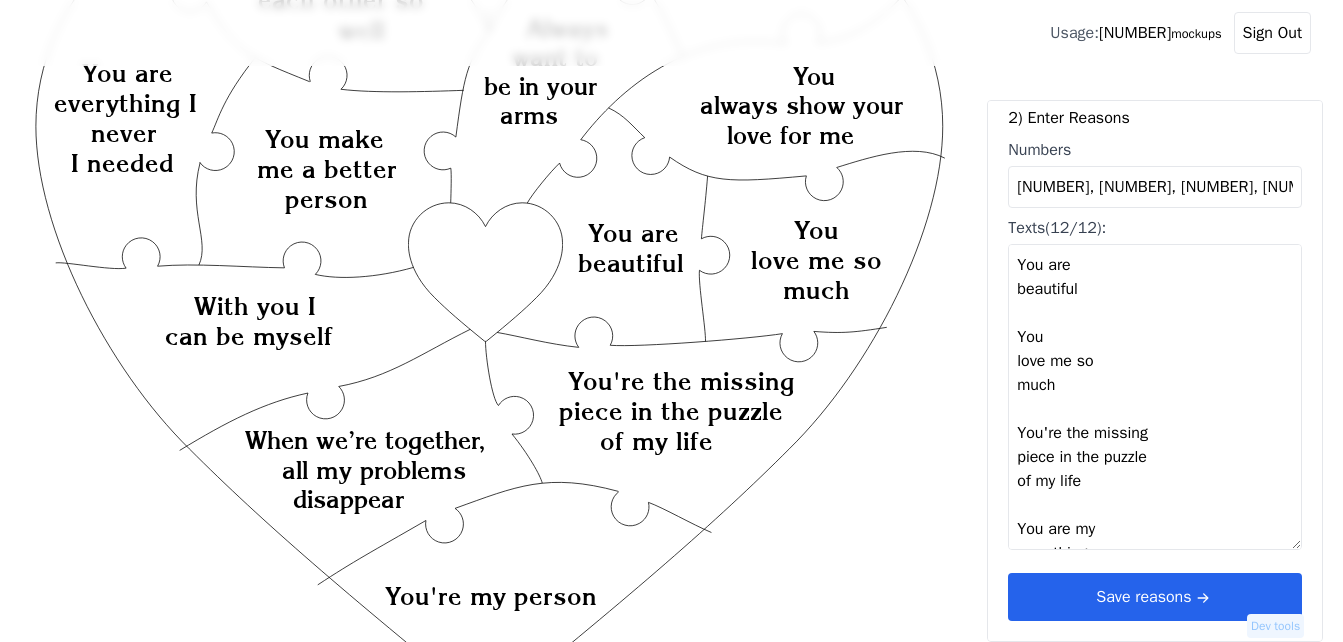 click 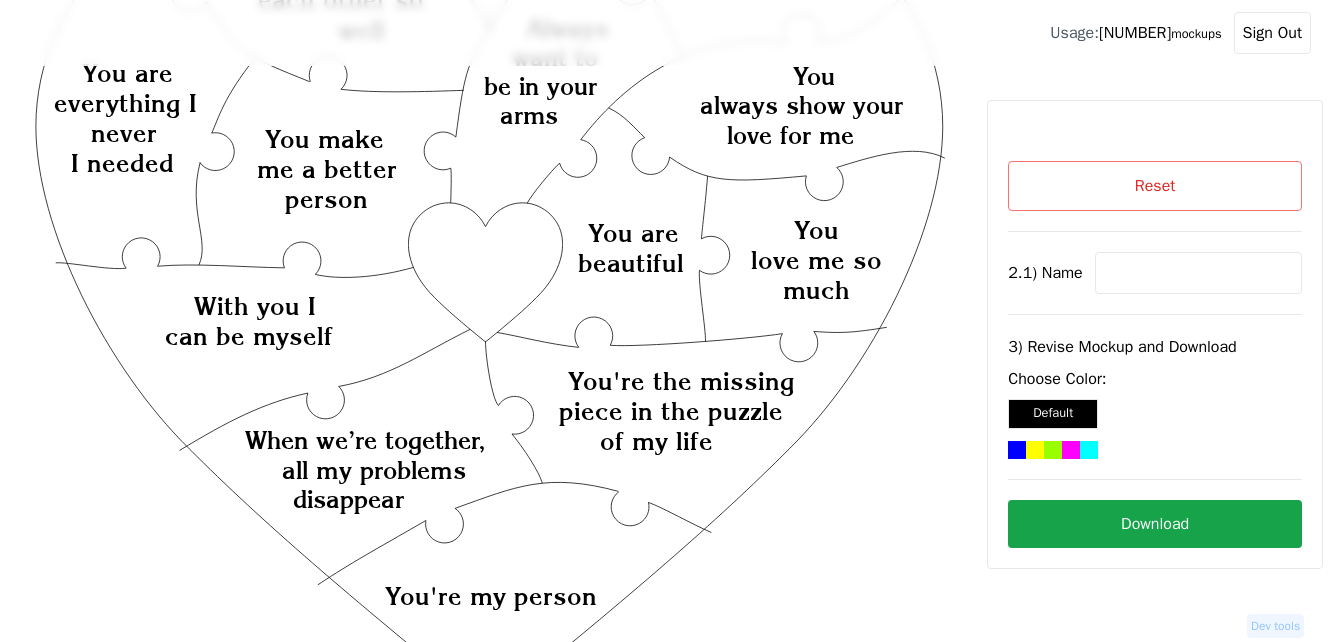 scroll, scrollTop: 0, scrollLeft: 0, axis: both 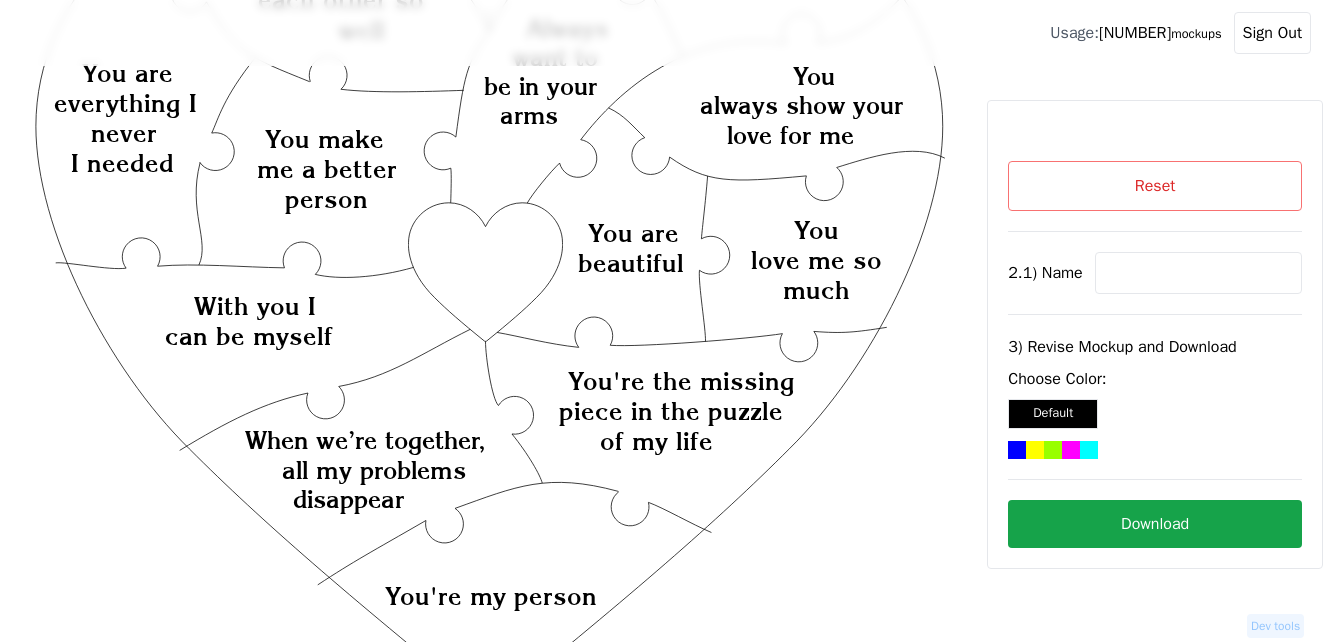 paste on "[FIRST]" 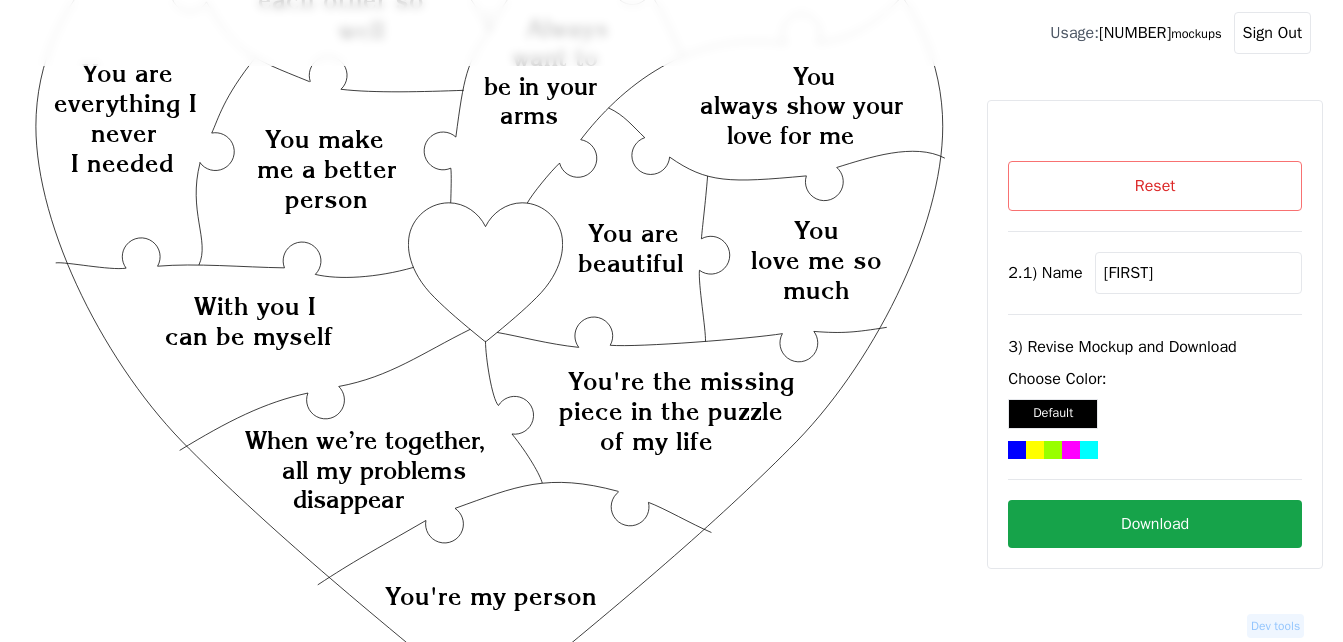 type on "[FIRST]" 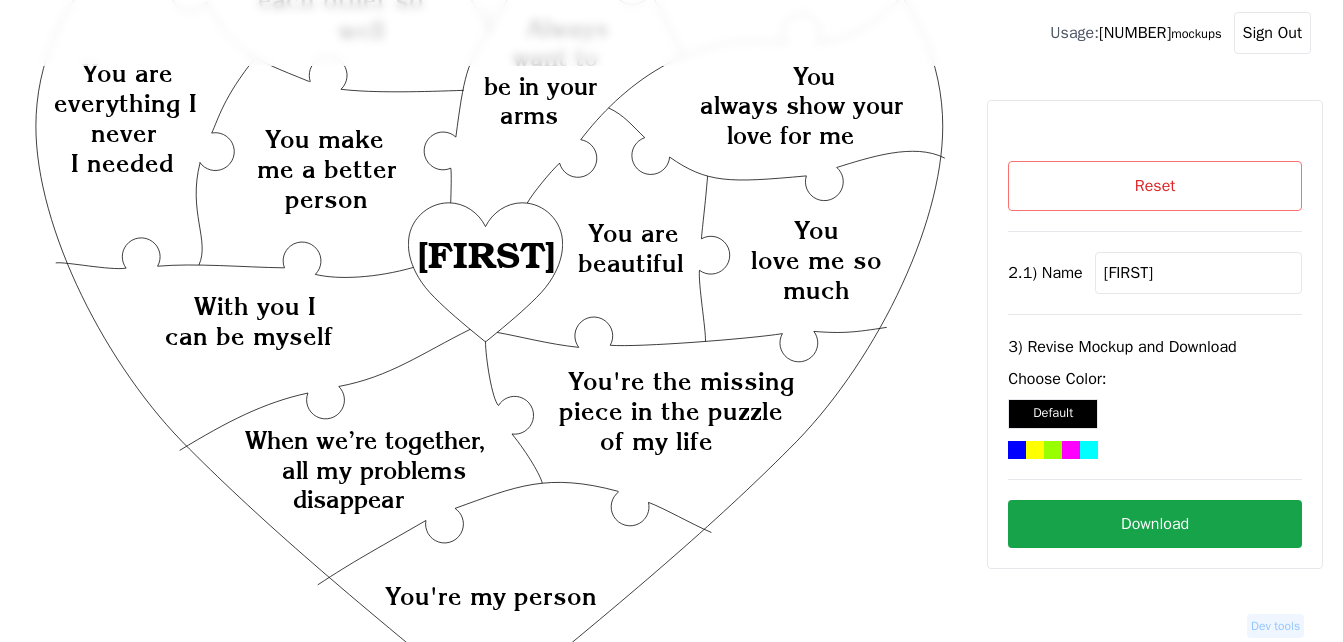 click 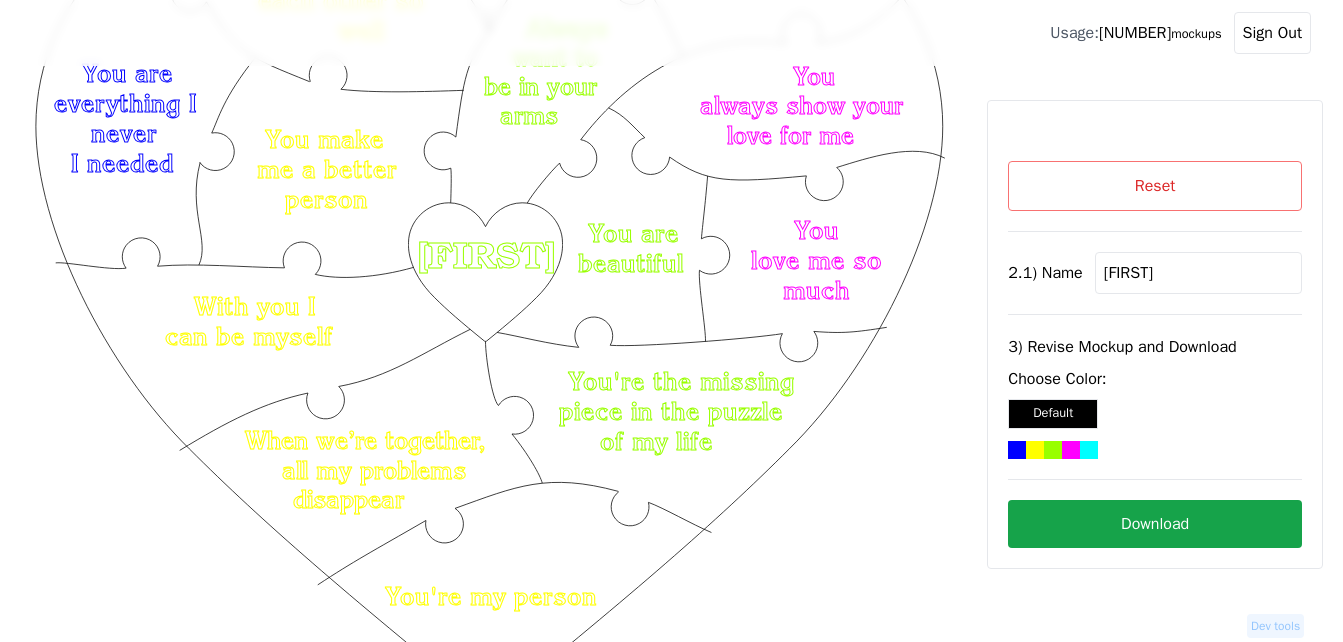click on "Download" at bounding box center [1155, 524] 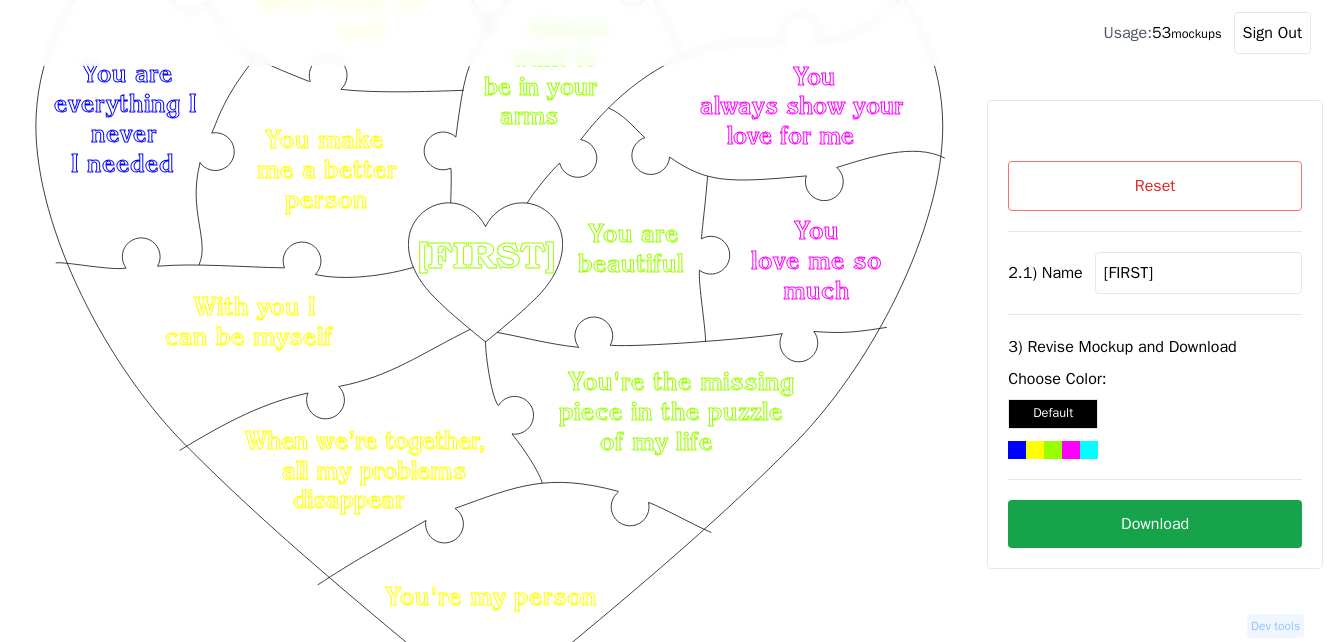 click on "Reset" at bounding box center [1155, 186] 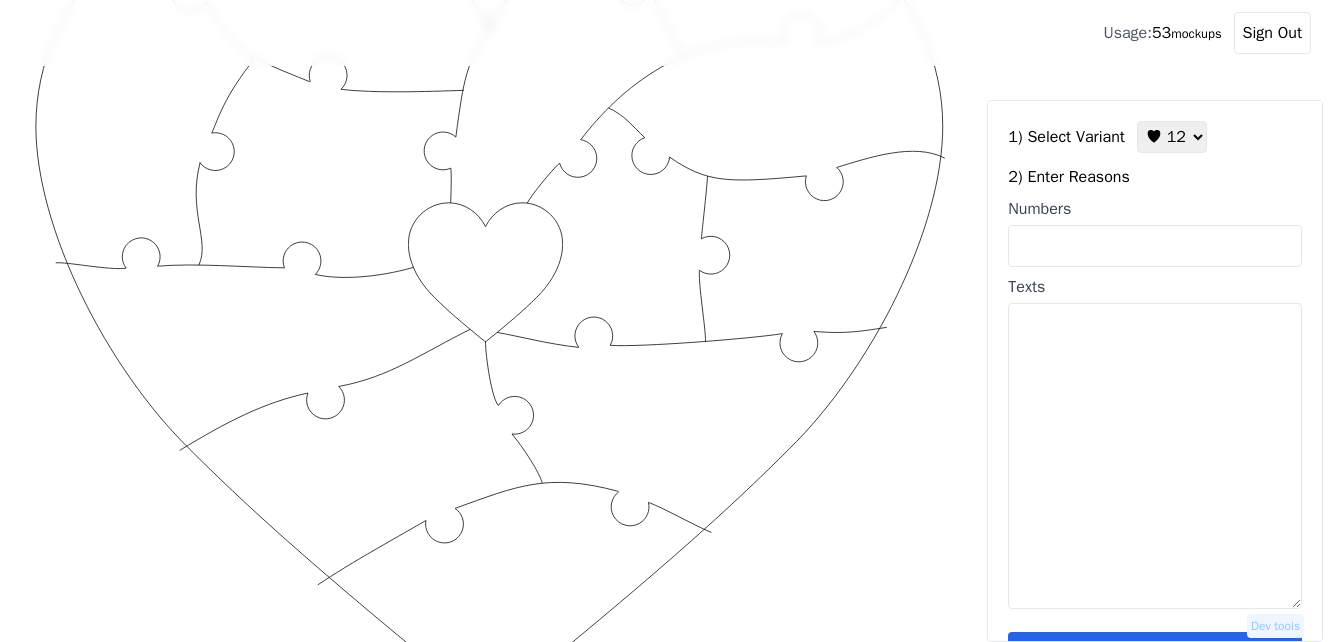 click on "Numbers" at bounding box center [1155, 246] 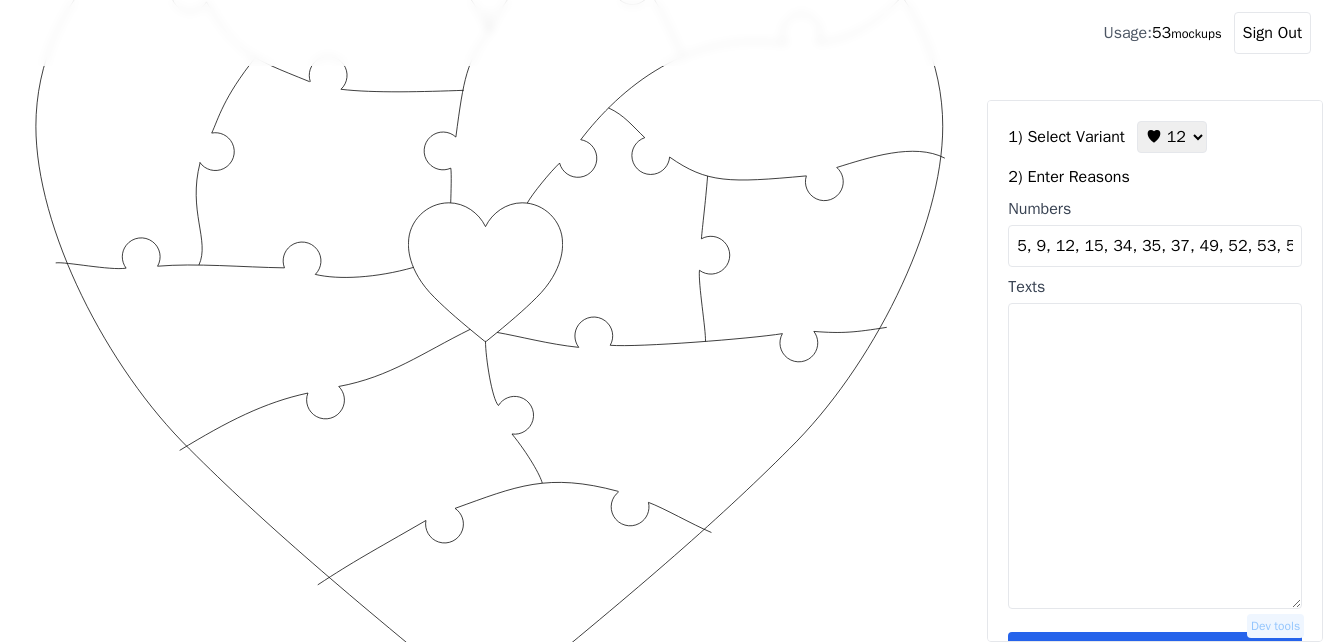 scroll, scrollTop: 0, scrollLeft: 20, axis: horizontal 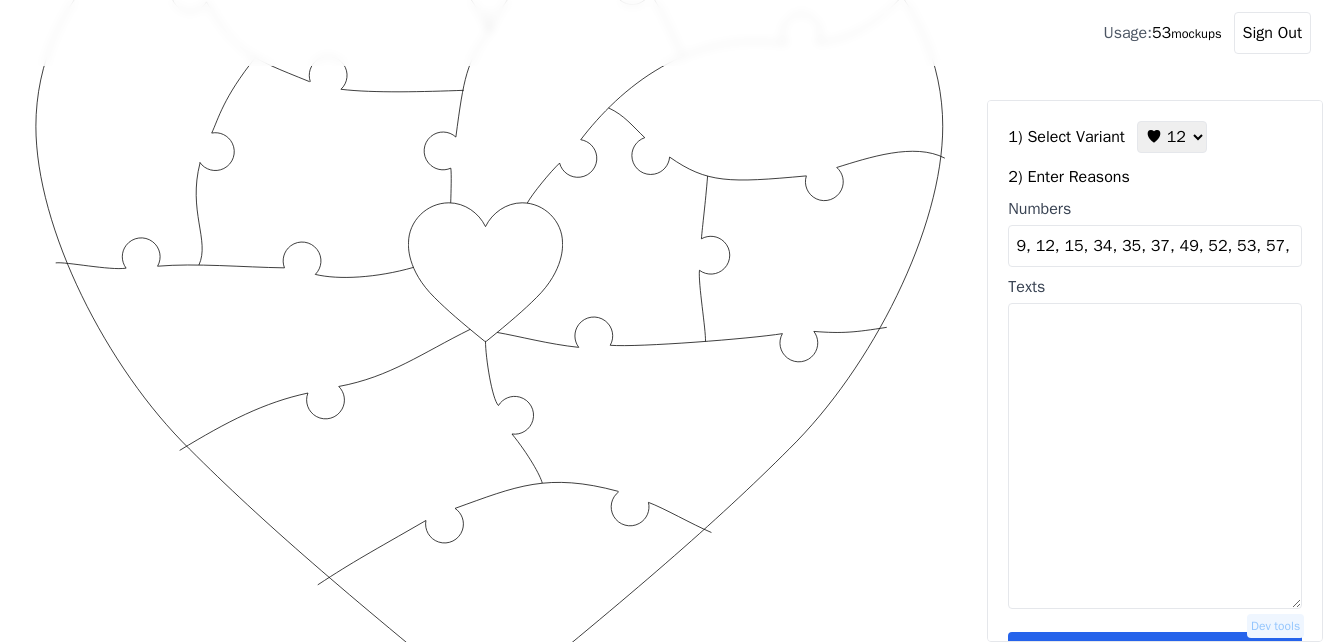 type on "5, 9, 12, 15, 34, 35, 37, 49, 52, 53, 57, 58" 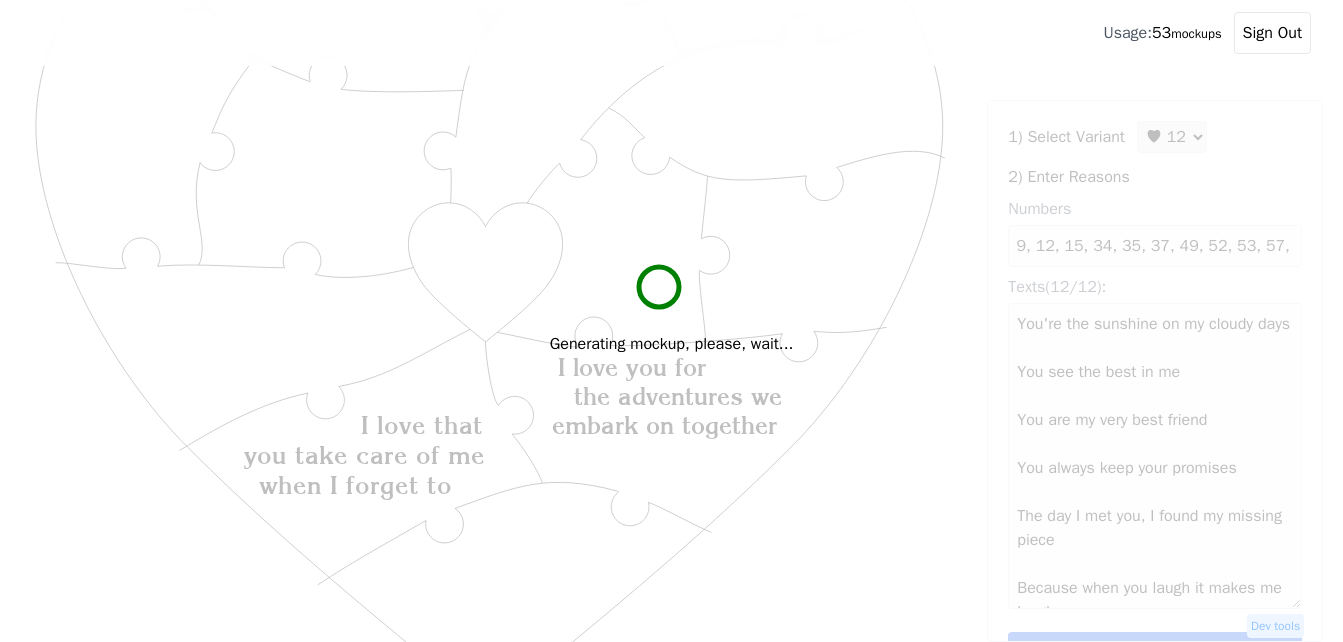 scroll, scrollTop: 0, scrollLeft: 0, axis: both 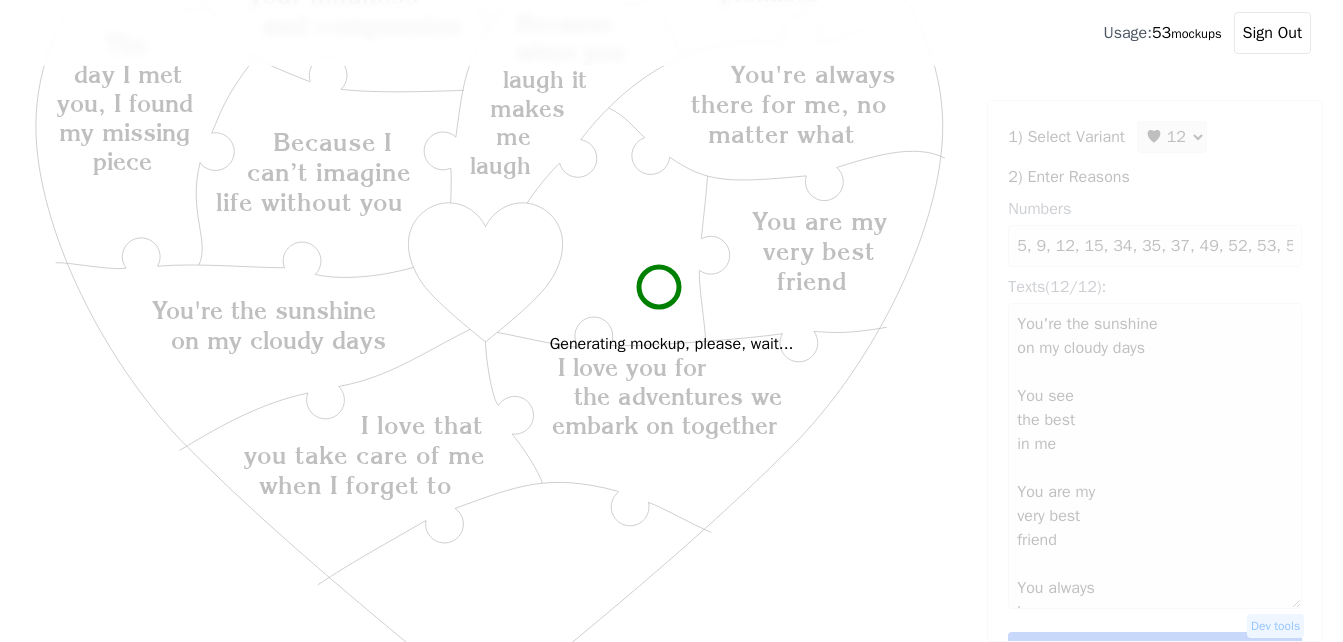 type on "You're the sunshine
on my cloudy days
You see
the best
in me
You are my
very best
friend
You always
keep your
promises
The
day I met
you, I found
my missing
piece
Because
when you
laugh it
makes
me
laugh
I like you for
your kindness
and compassion
I love your kindness
You're always
there for me, no
matter what
Because I
can’t imagine
life without you
I love that
you take care of me
when I forget to
I love you for
the adventures we
embark on together" 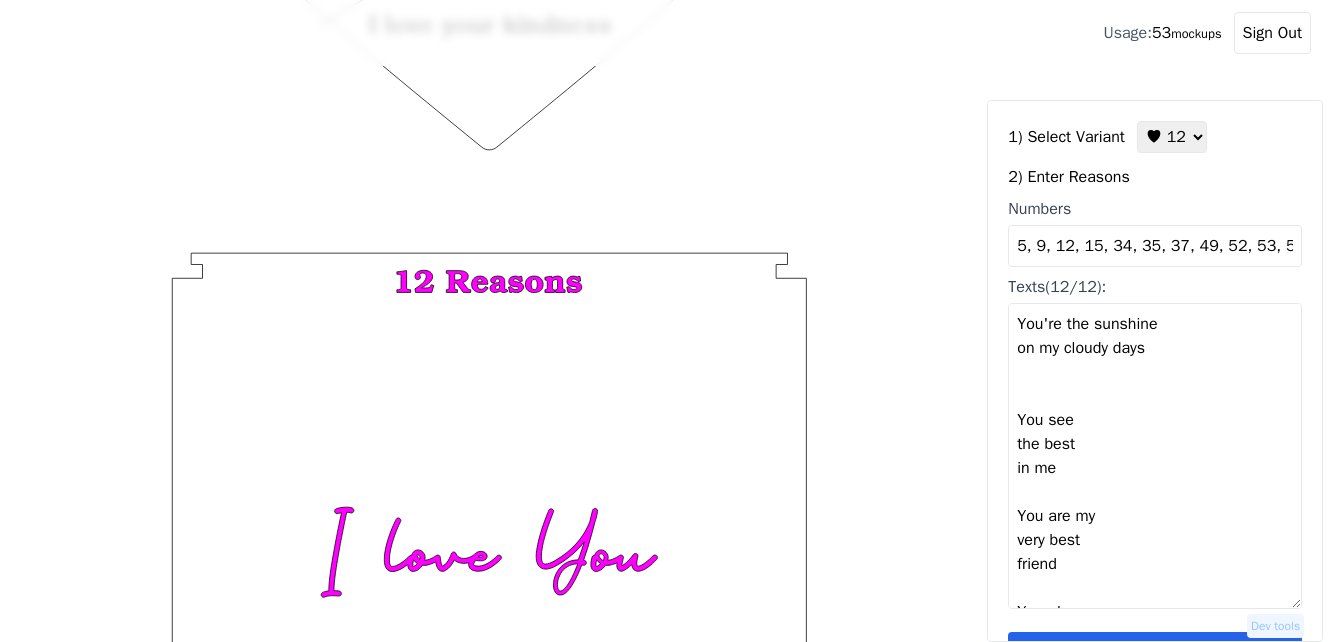 scroll, scrollTop: 778, scrollLeft: 0, axis: vertical 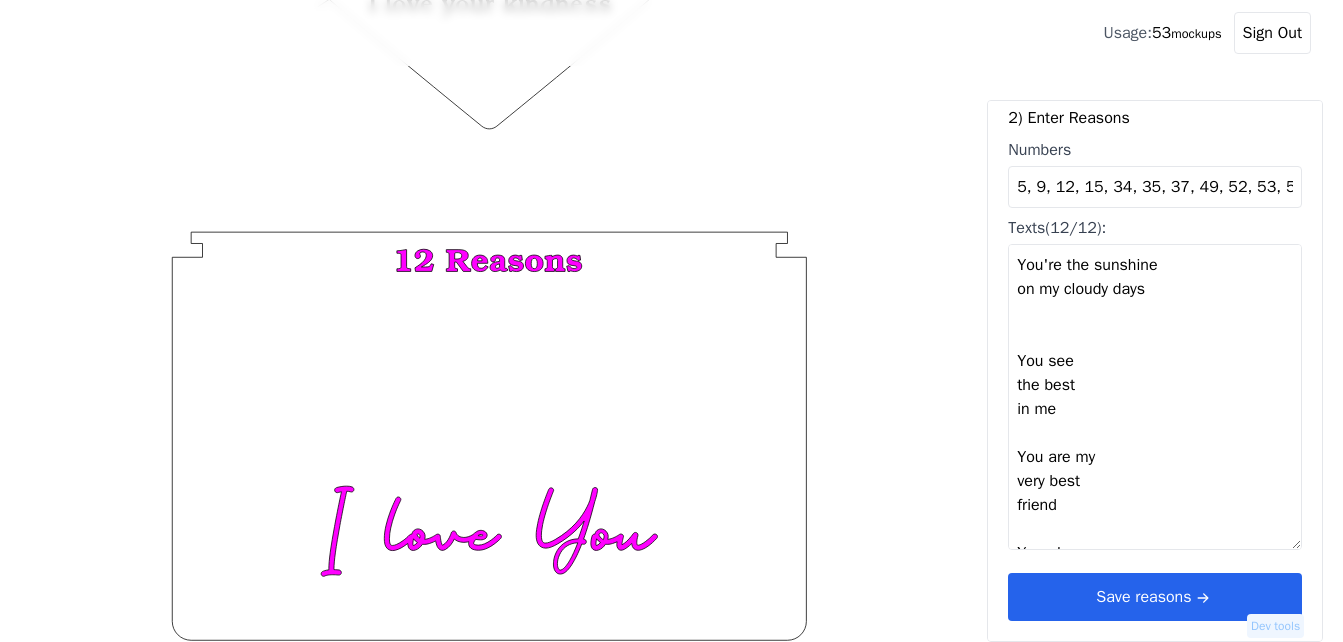 click on "Save reasons" at bounding box center (1155, 597) 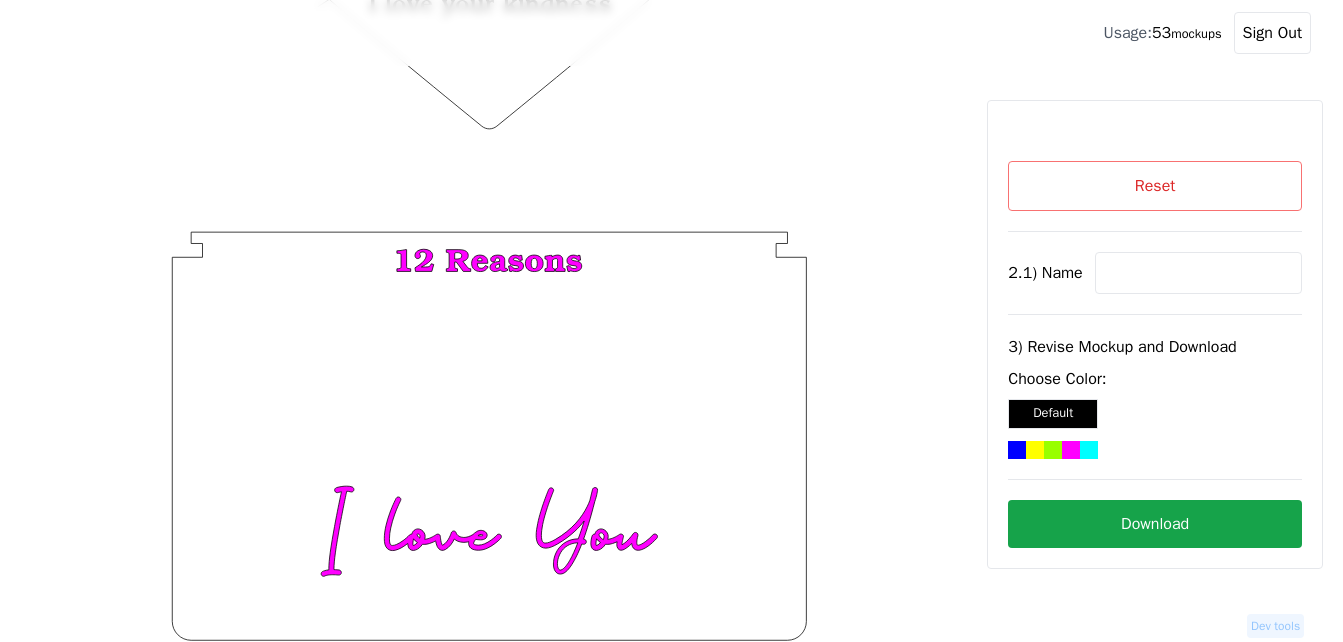 click at bounding box center (1198, 273) 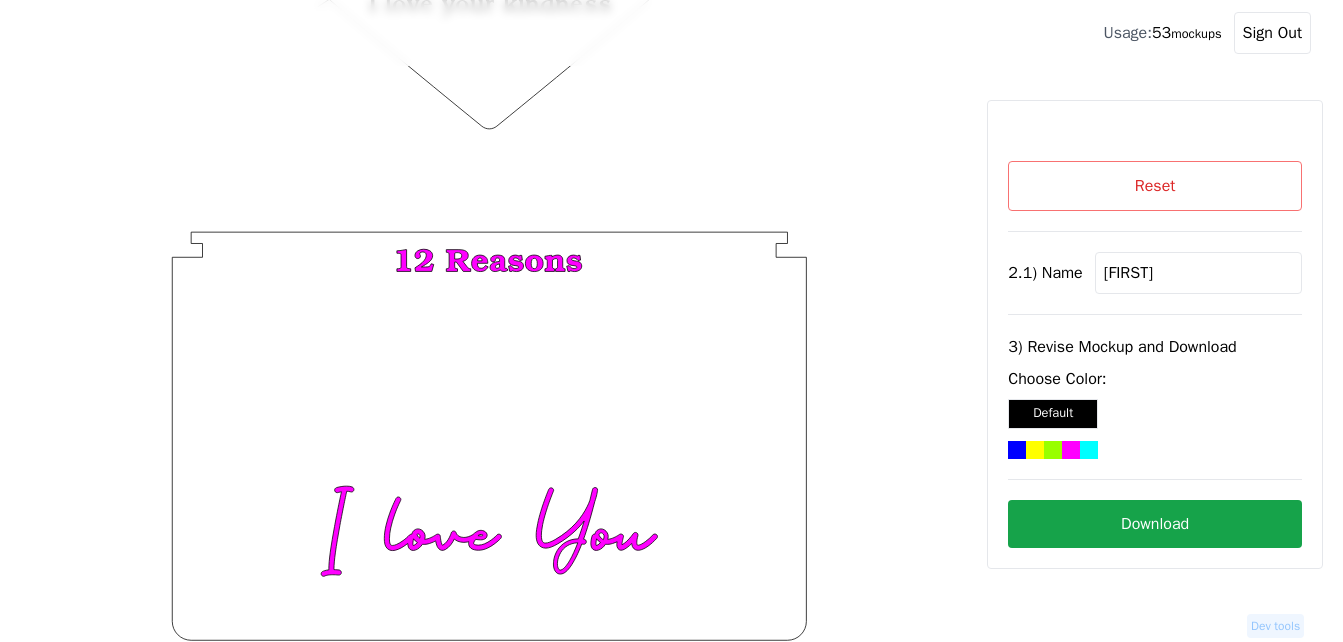 type on "[FIRST]" 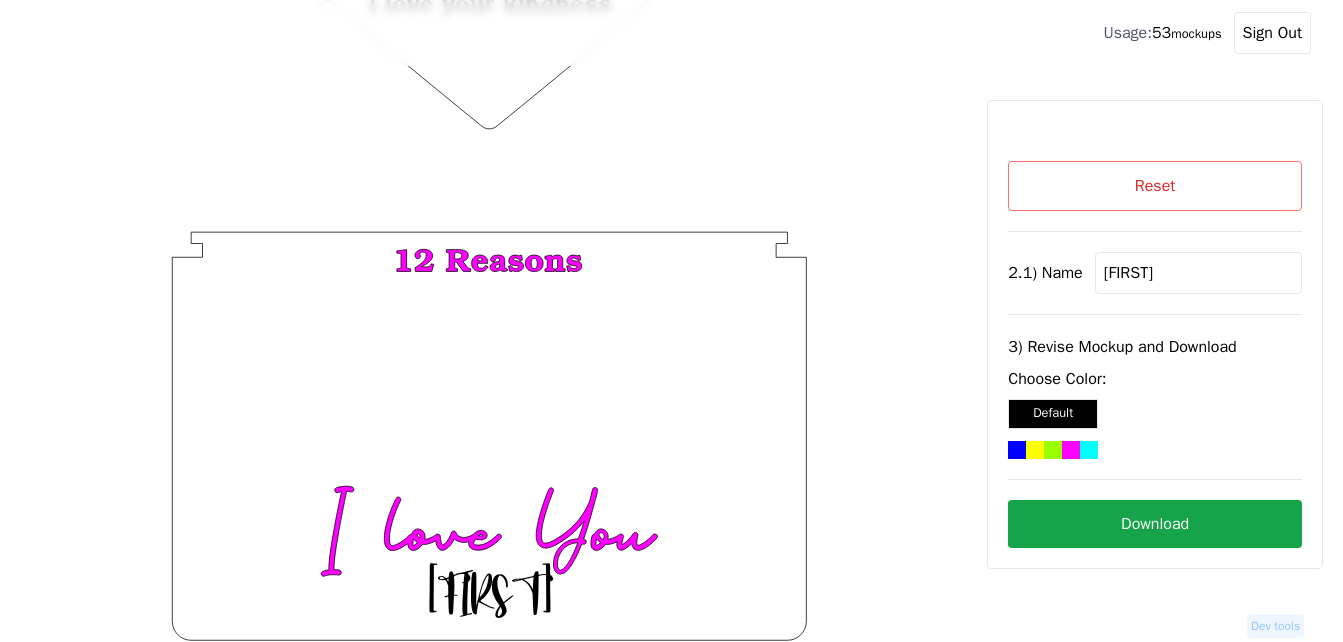 click 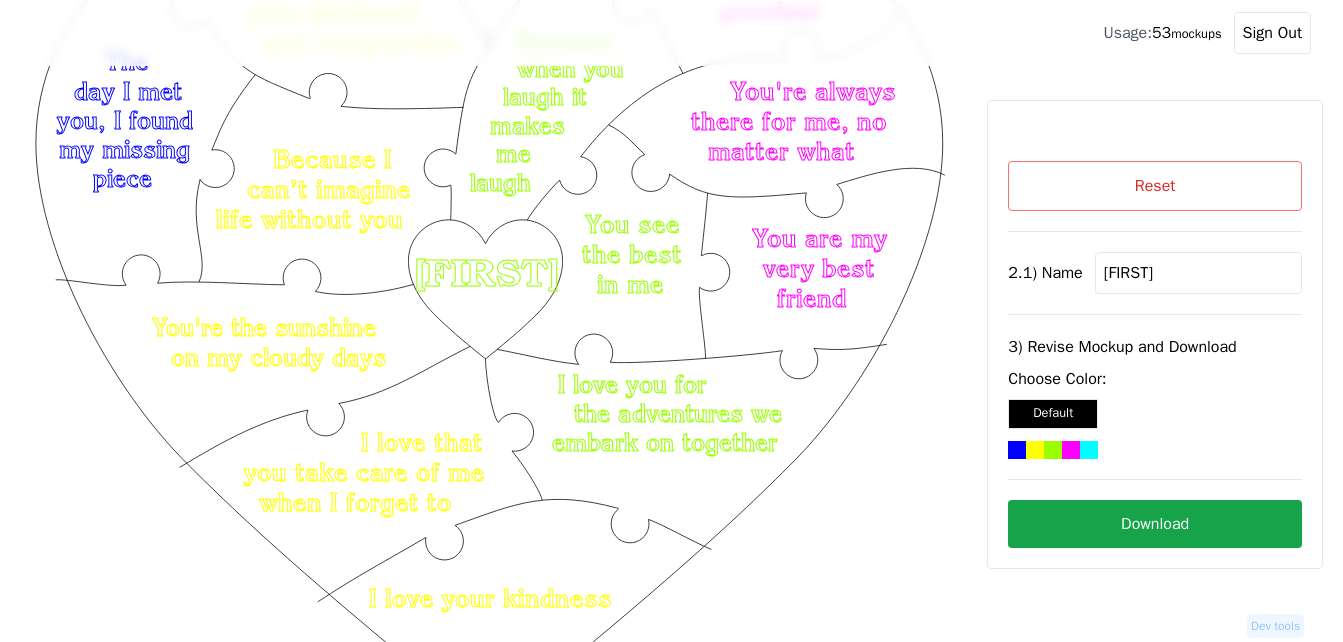 scroll, scrollTop: 178, scrollLeft: 0, axis: vertical 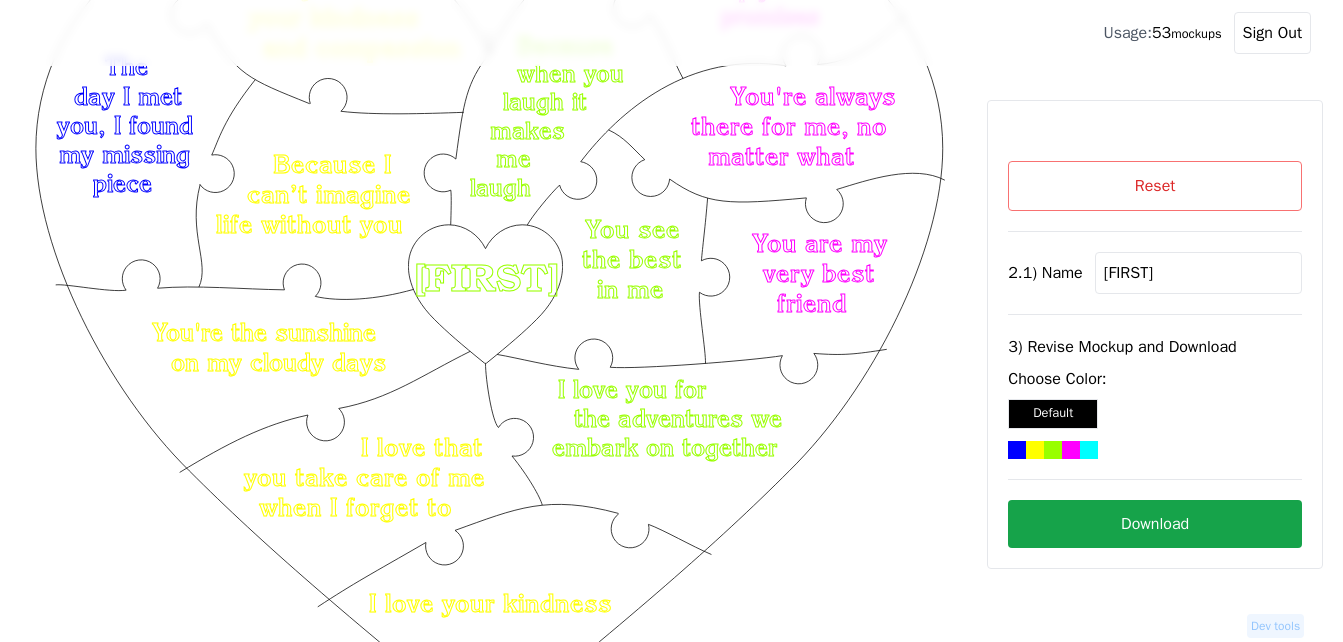 click on "Download" at bounding box center (1155, 524) 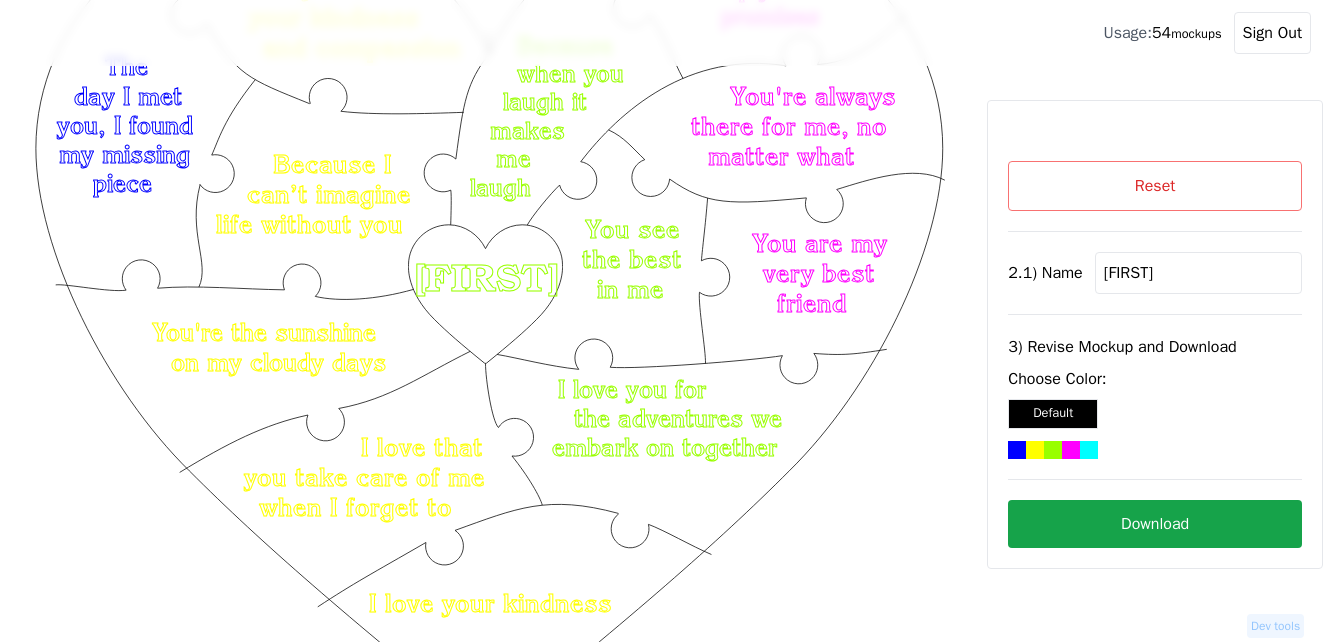 click on "Reset" at bounding box center (1155, 186) 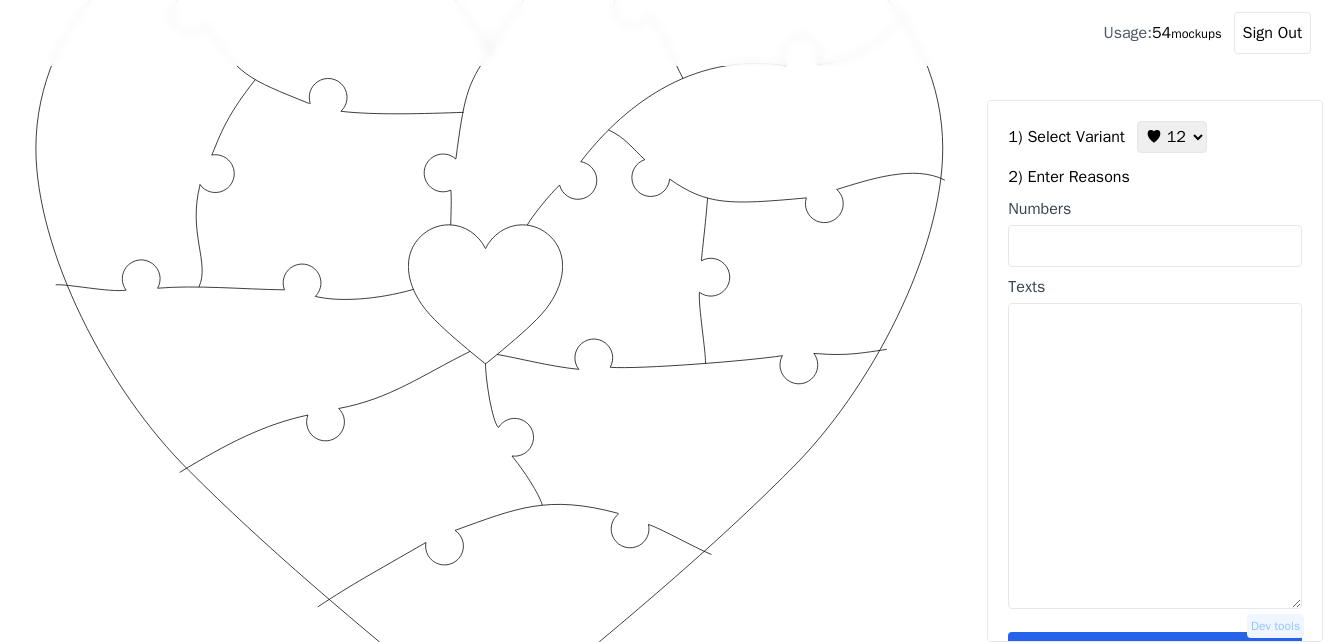 drag, startPoint x: 1166, startPoint y: 131, endPoint x: 1180, endPoint y: 140, distance: 16.643316 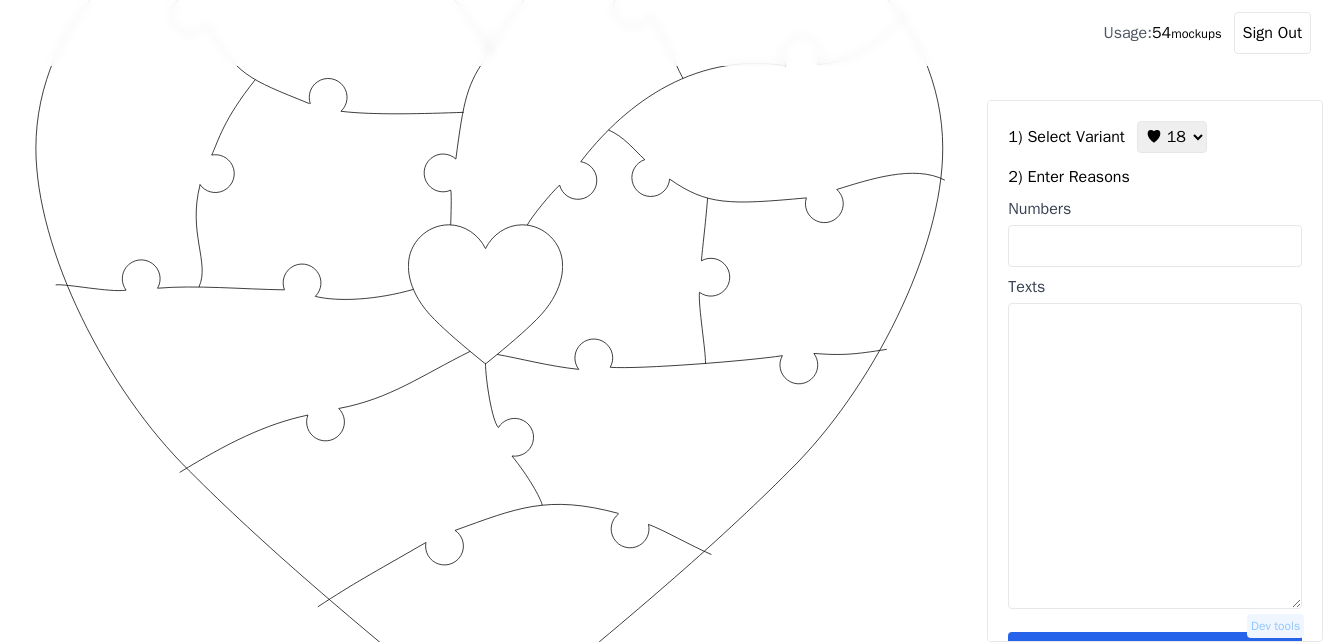 click on "♥ 12 ♥ 18 ♥ 28 ♥ 40 ♥ 50 ♥ 60 ♥ 70" at bounding box center [1172, 137] 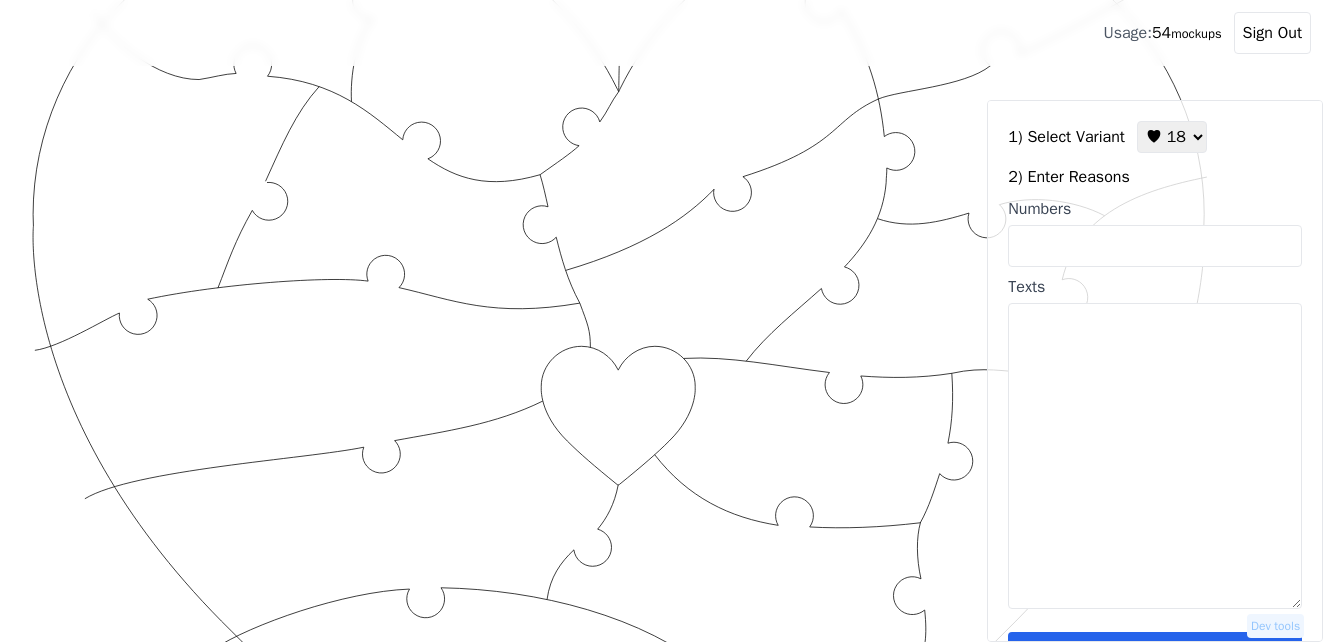 click on "Numbers" at bounding box center (1155, 246) 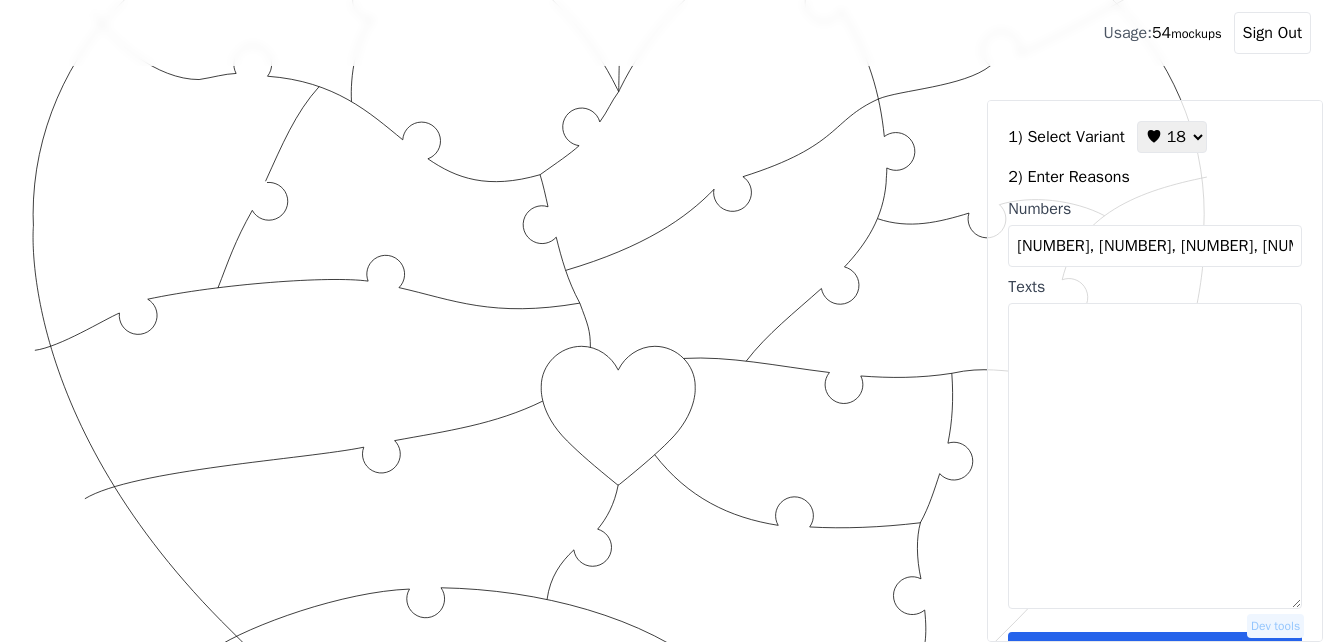 scroll, scrollTop: 0, scrollLeft: 148, axis: horizontal 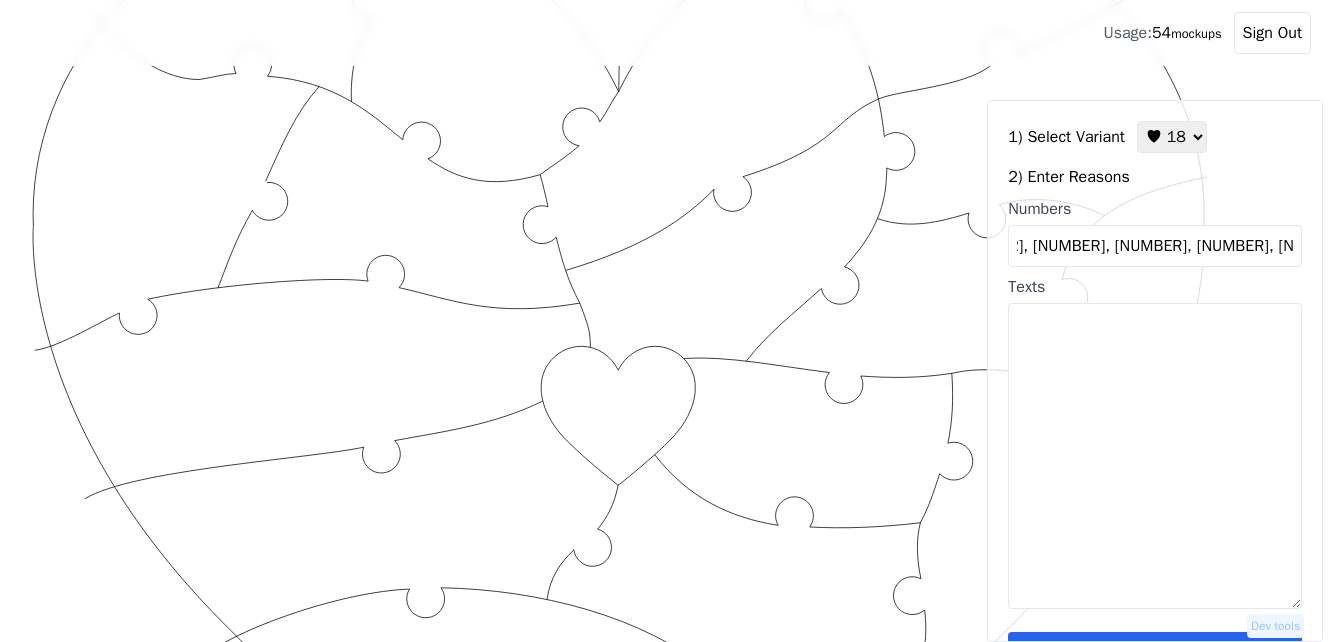 type on "[NUMBER], [NUMBER], [NUMBER], [NUMBER], [NUMBER], [NUMBER], [NUMBER], [NUMBER], [NUMBER], [NUMBER], [NUMBER], [NUMBER], [NUMBER], [NUMBER], [NUMBER]." 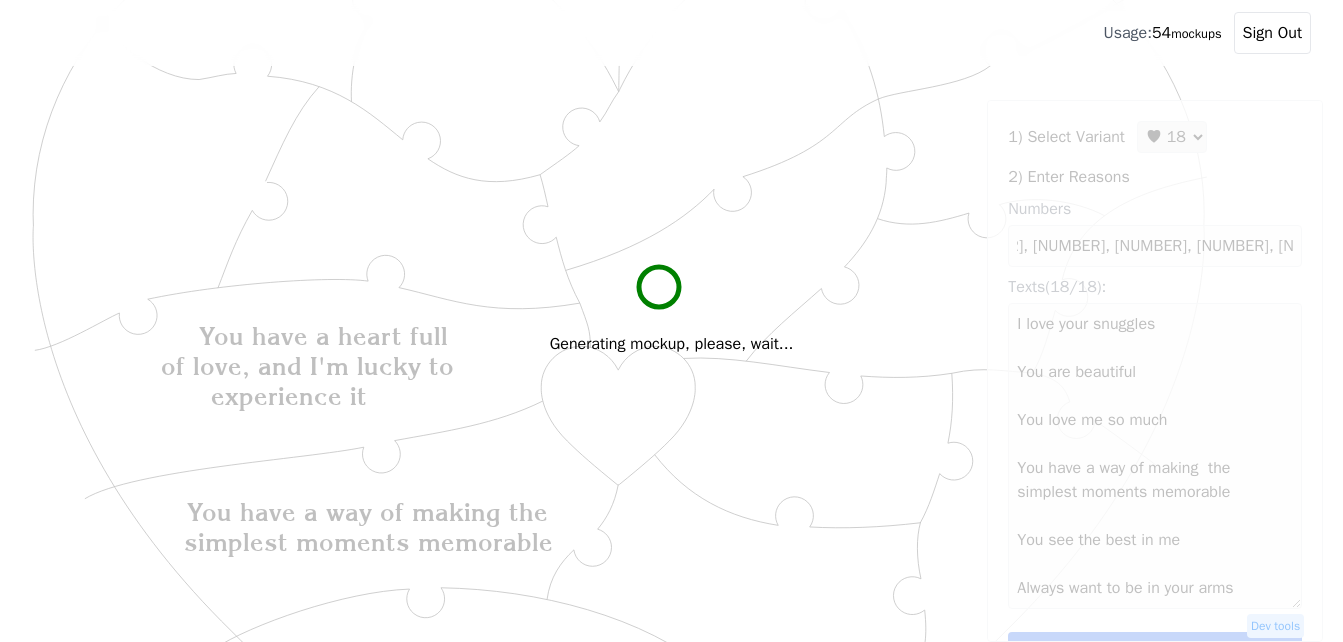 scroll, scrollTop: 0, scrollLeft: 0, axis: both 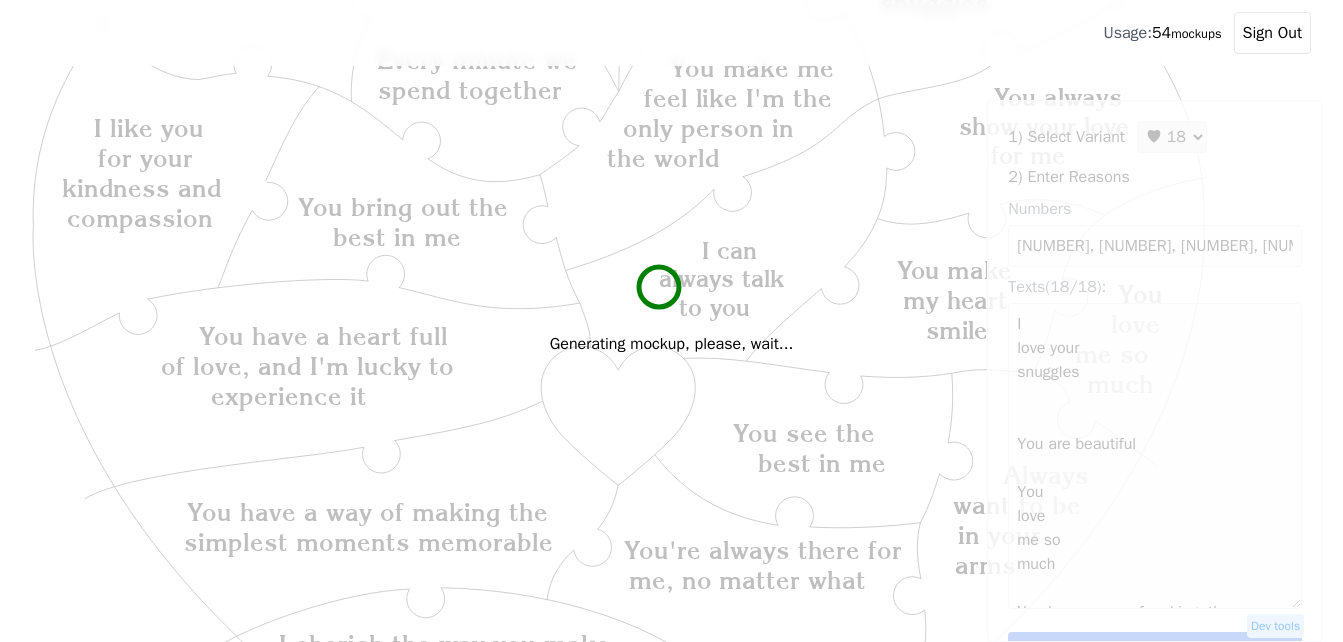 type on "I
love your
snuggles
You are
beautiful
You
love
me so
much
You have a way of making  the
simplest moments memorable
You see the
best in me
Always
want to be
in your
arms
I cherish the way you make
me feel special
You make me
feel like I'm the
only person in
the world
You always
show your love
for me
I can
always talk
to you
You bring out the
best in me
You make
my heart
smile
You have a heart full
of love, and I'm lucky to
experience it
I like you
for your
kindness and
compassion
You always
make time for
just the two
of us
I love the way
you make
me feel
loved
You're always there for
me, no matter what
Every minute we
spend together" 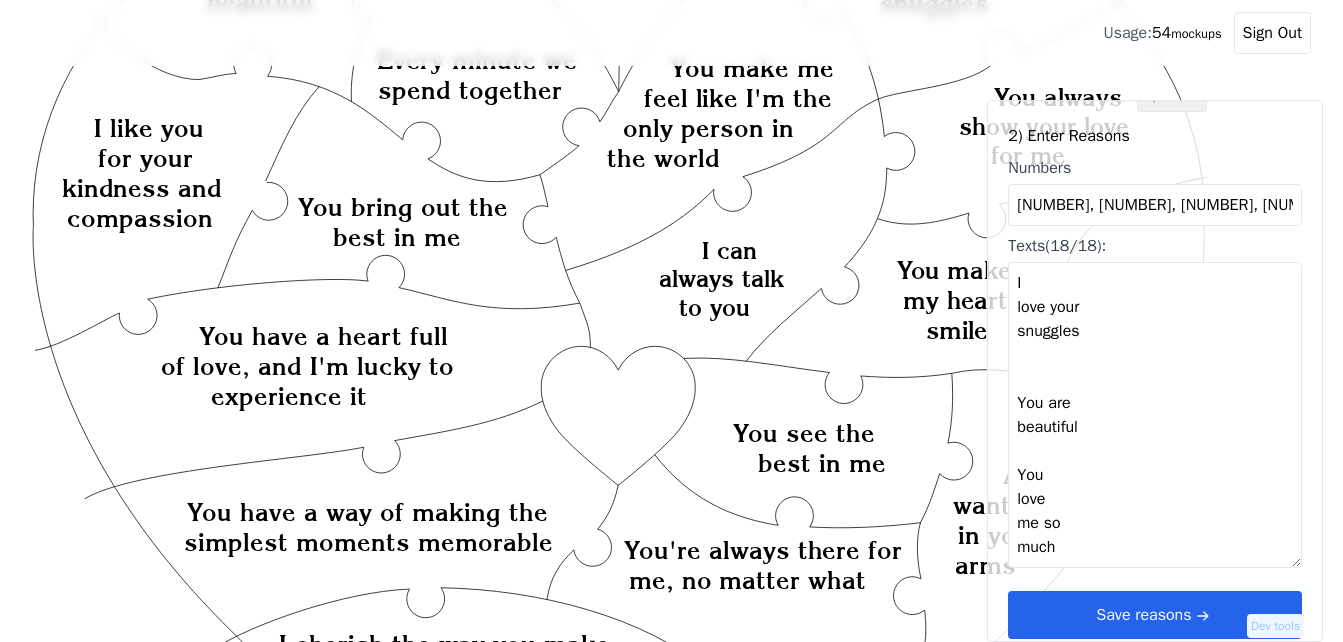 scroll, scrollTop: 60, scrollLeft: 0, axis: vertical 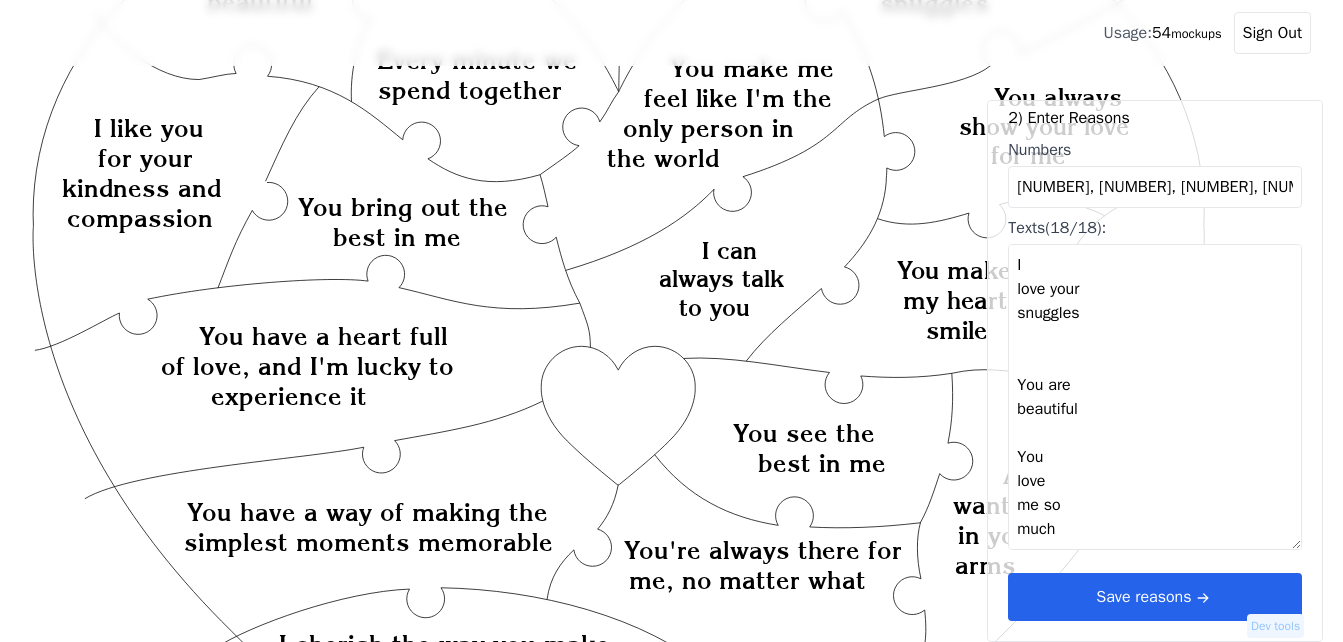 drag, startPoint x: 1150, startPoint y: 601, endPoint x: 1123, endPoint y: 592, distance: 28.460499 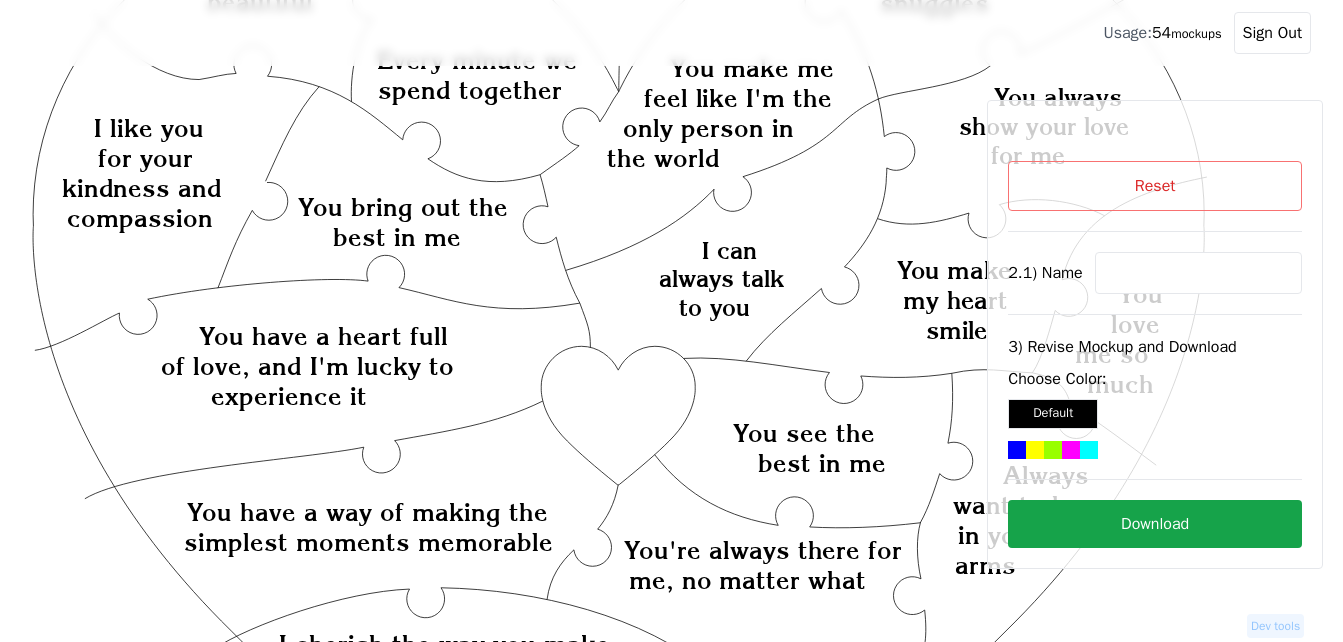 scroll, scrollTop: 0, scrollLeft: 0, axis: both 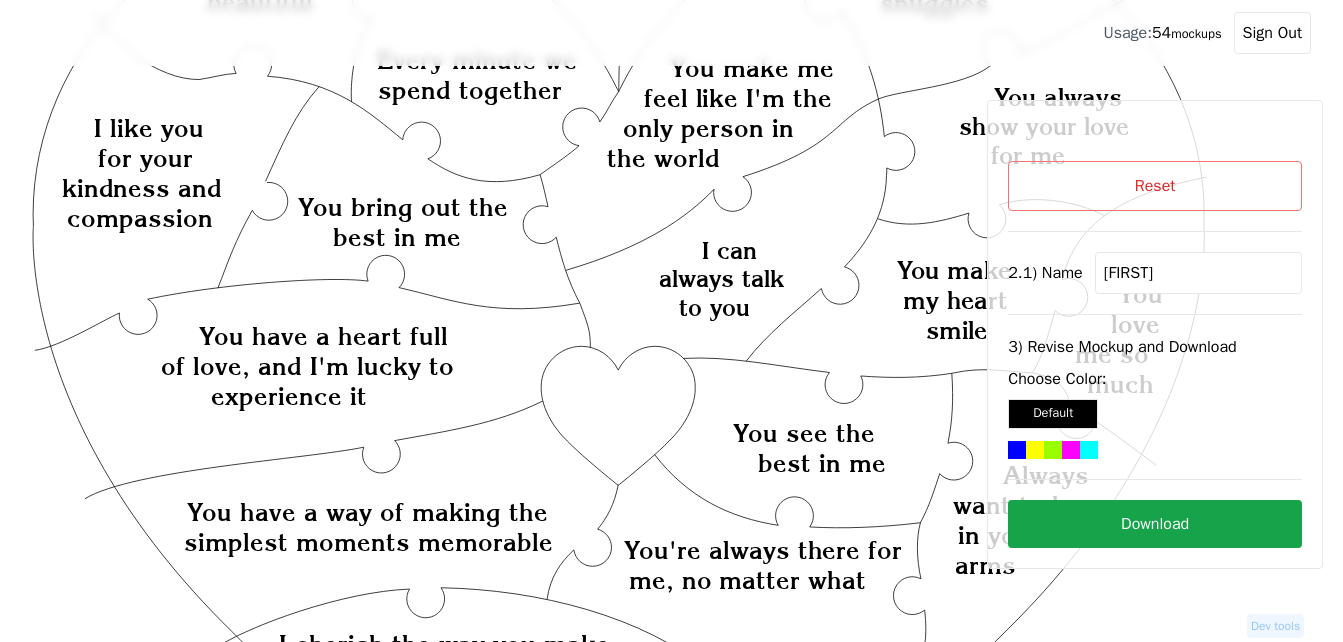 type on "[FIRST]" 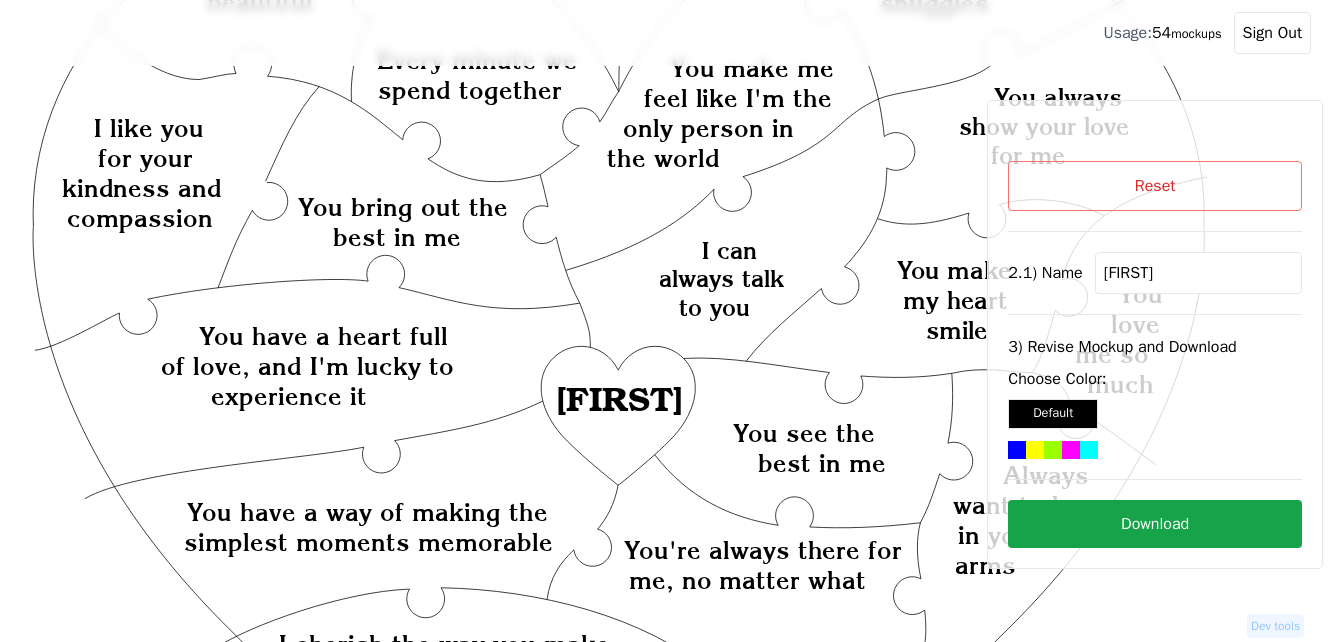 click 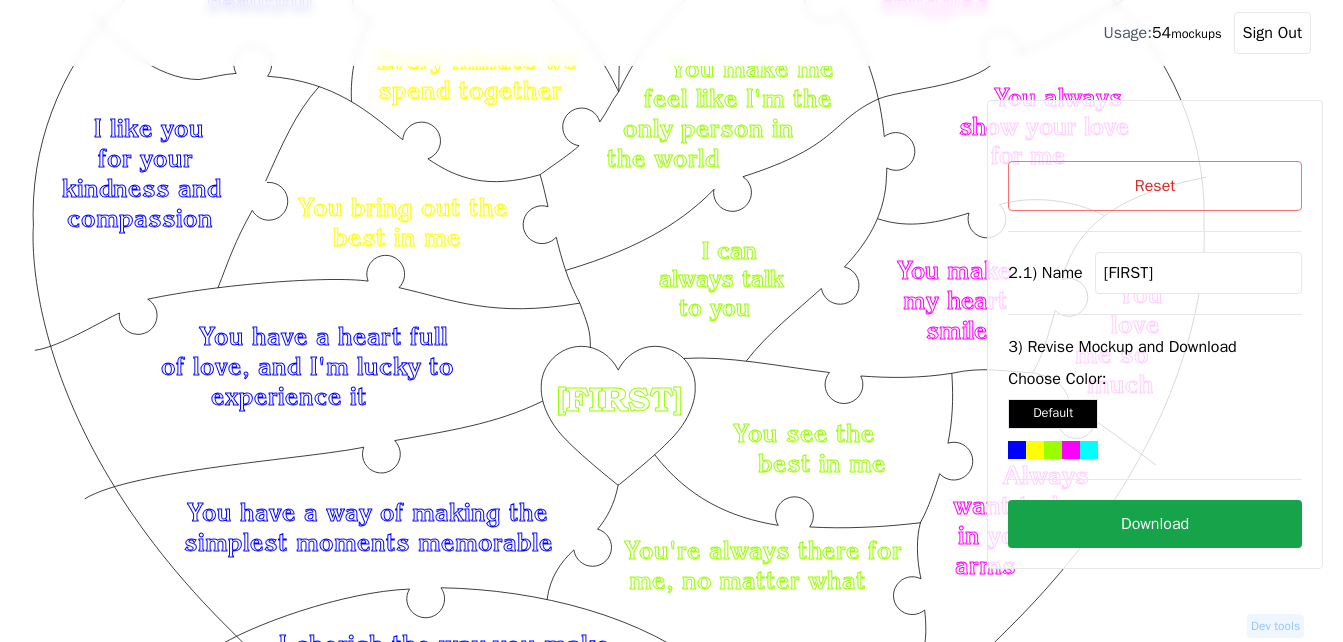click on "Download" at bounding box center (1155, 524) 